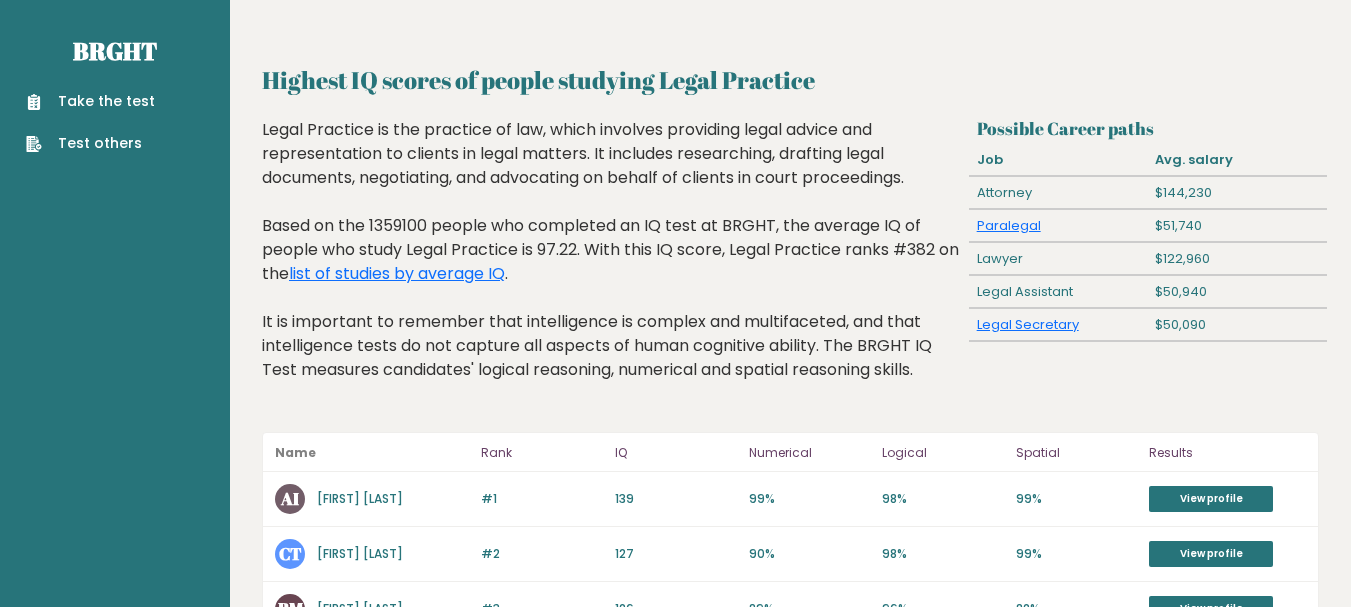 scroll, scrollTop: 0, scrollLeft: 0, axis: both 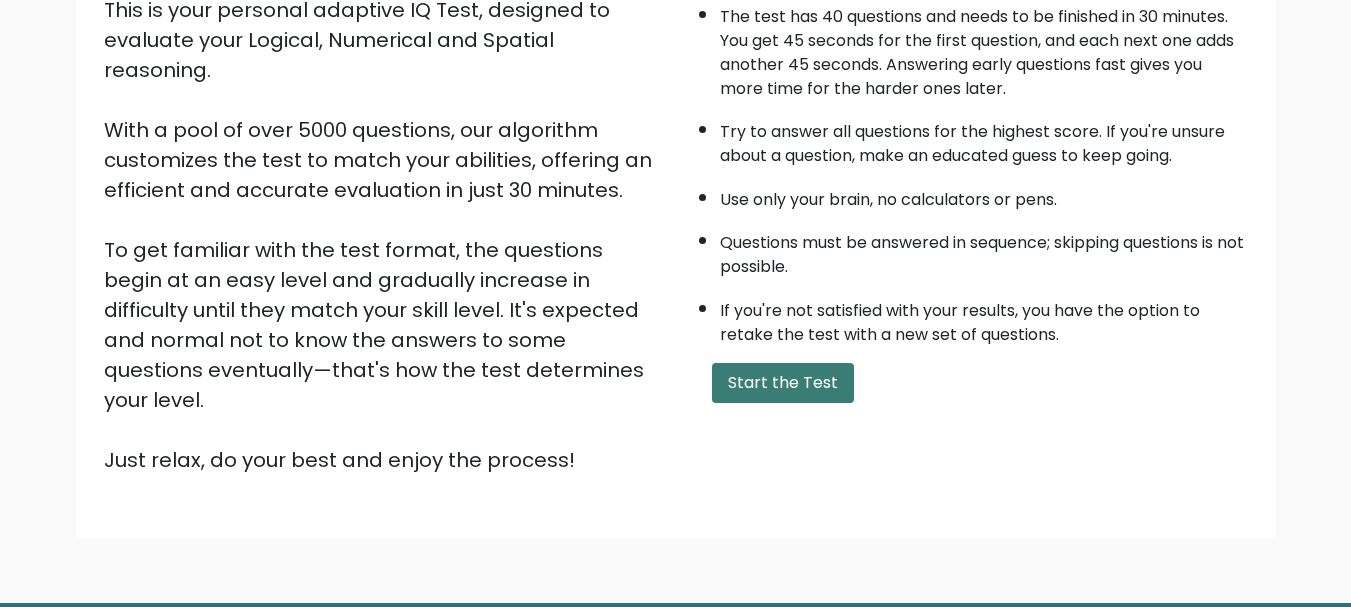 click on "Start the Test" at bounding box center [783, 383] 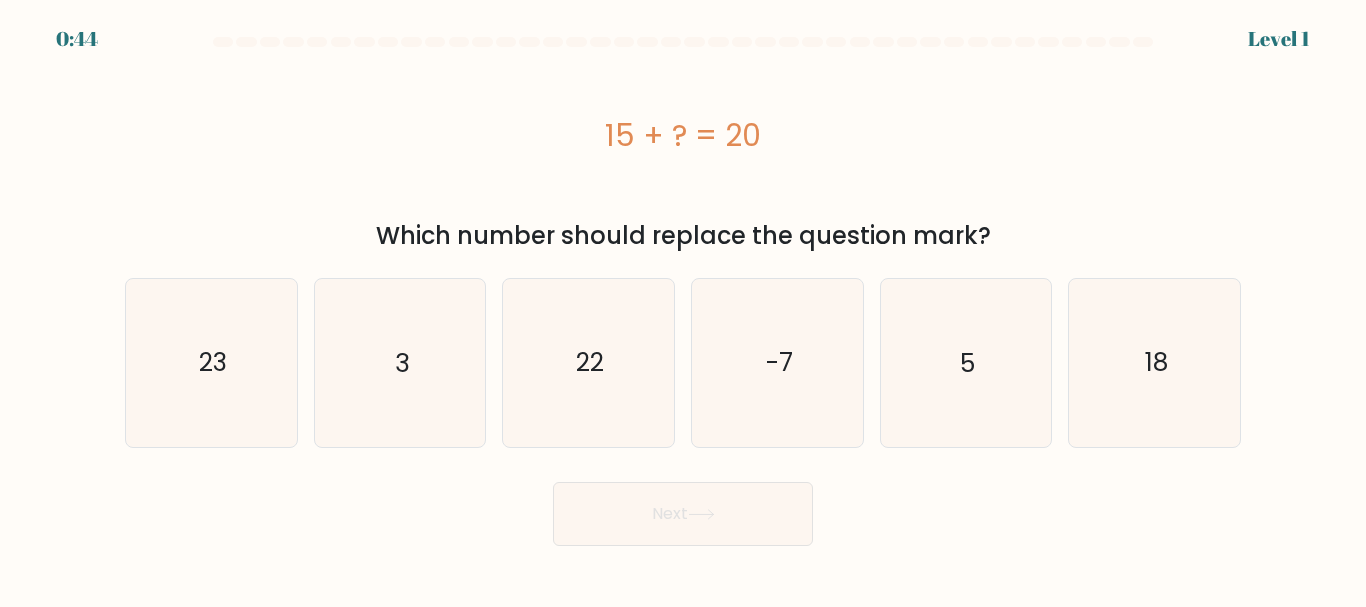 scroll, scrollTop: 0, scrollLeft: 0, axis: both 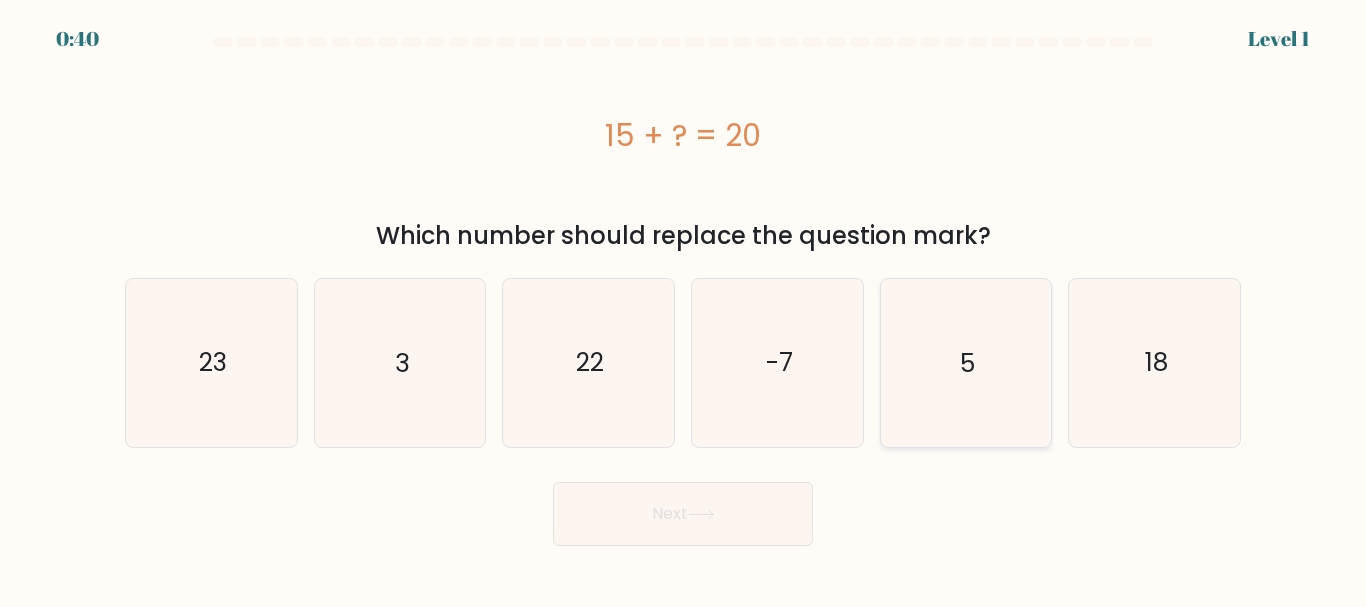 click on "5" 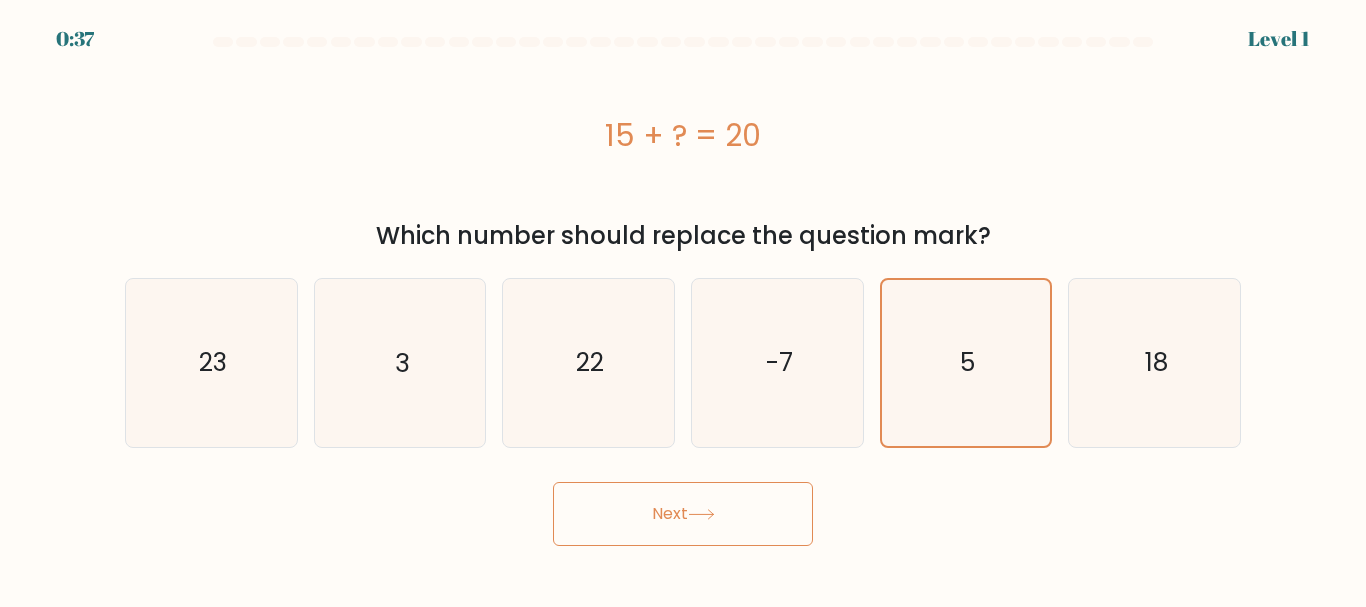 click on "Next" at bounding box center [683, 514] 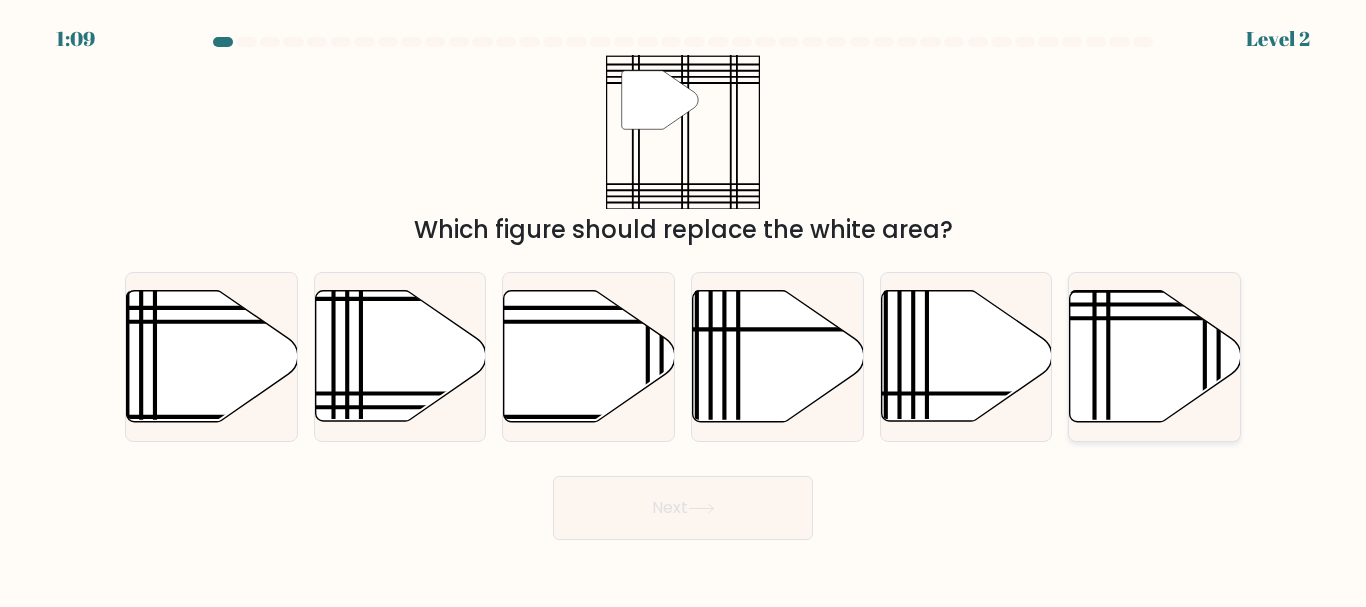 click 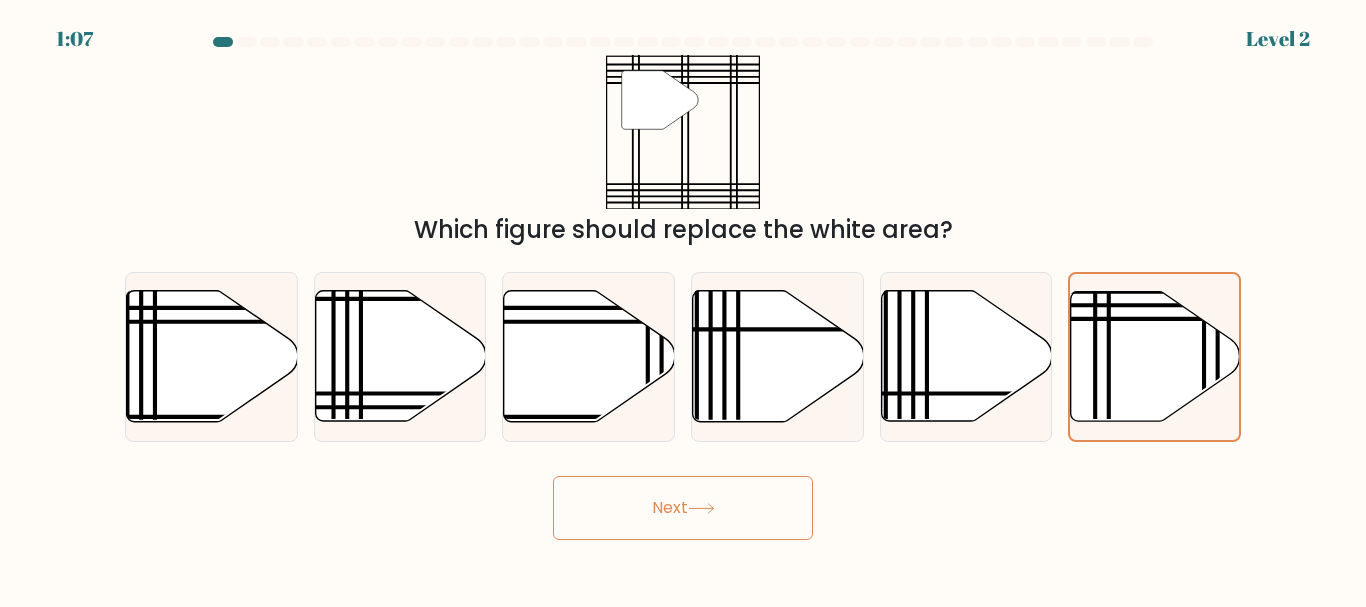 click on "Next" at bounding box center [683, 508] 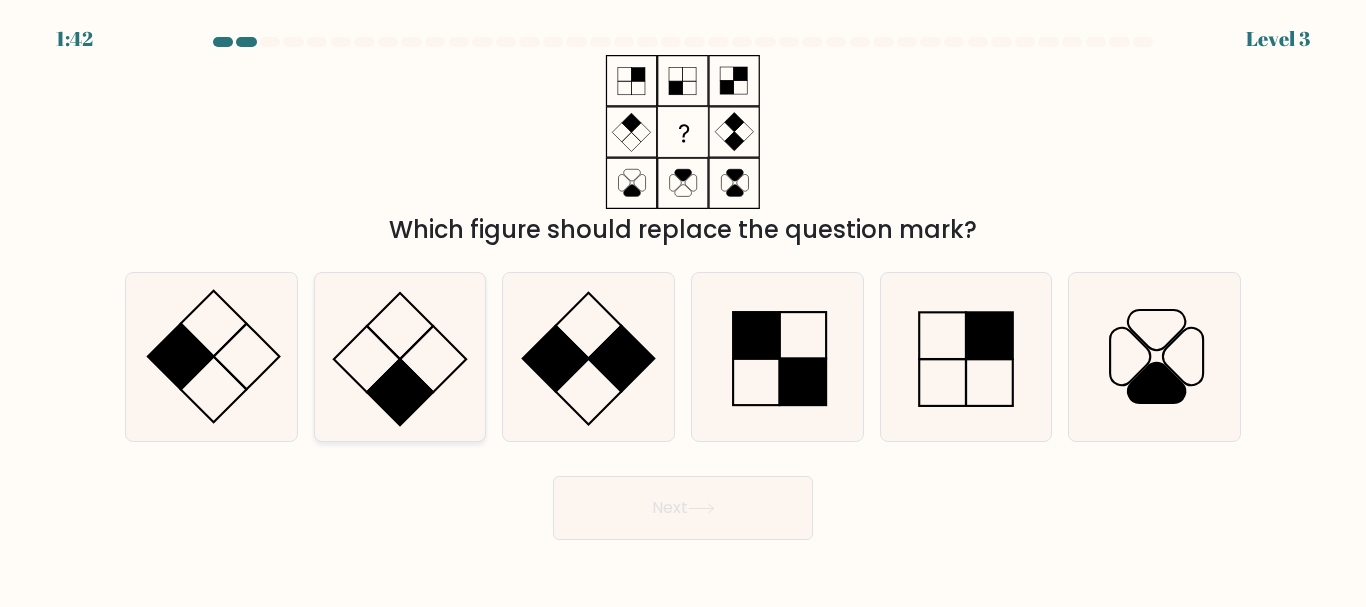 click 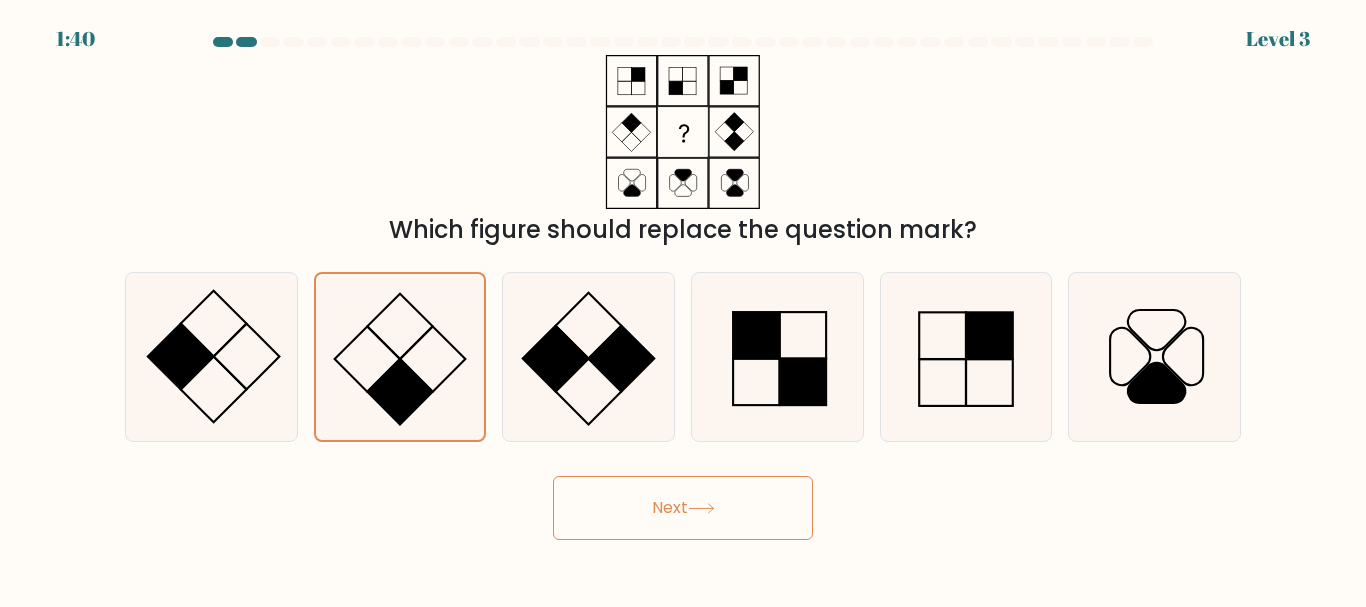click on "Next" at bounding box center (683, 508) 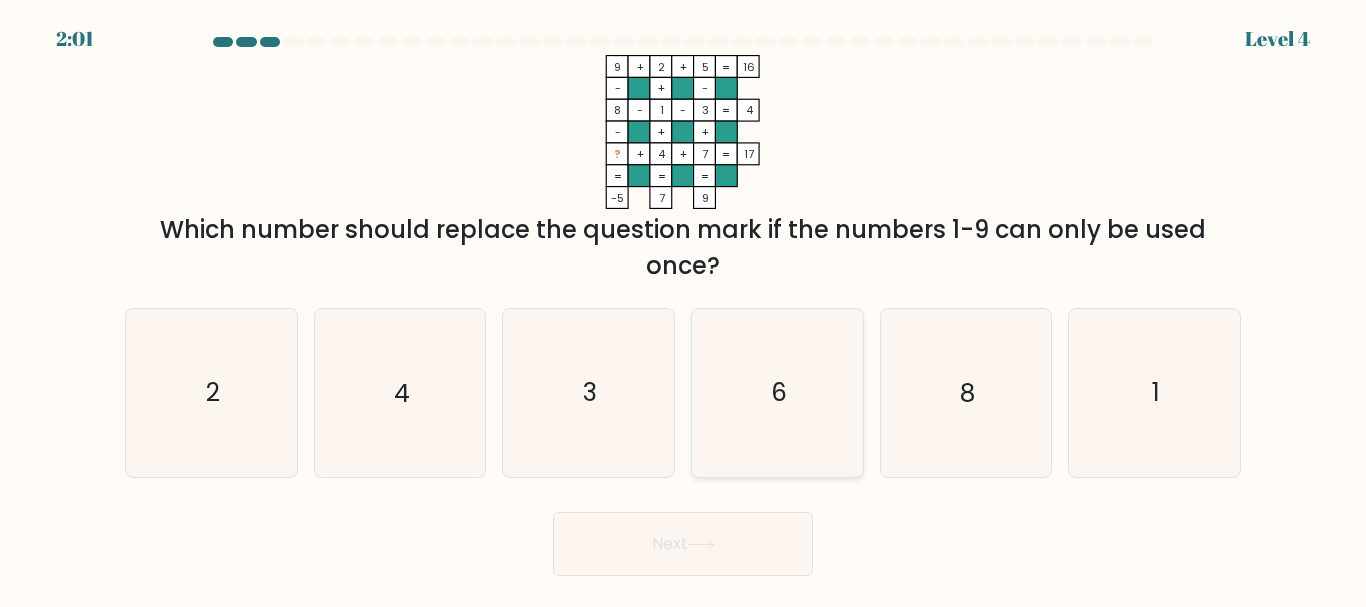 click on "6" 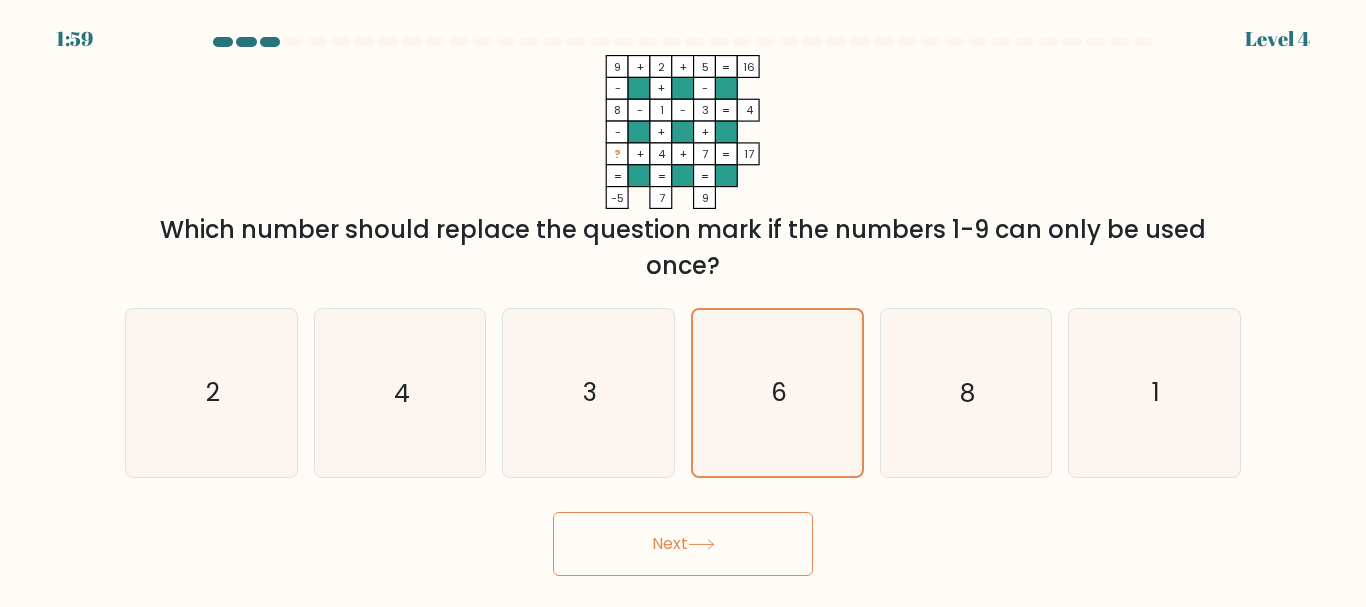 click on "Next" at bounding box center [683, 544] 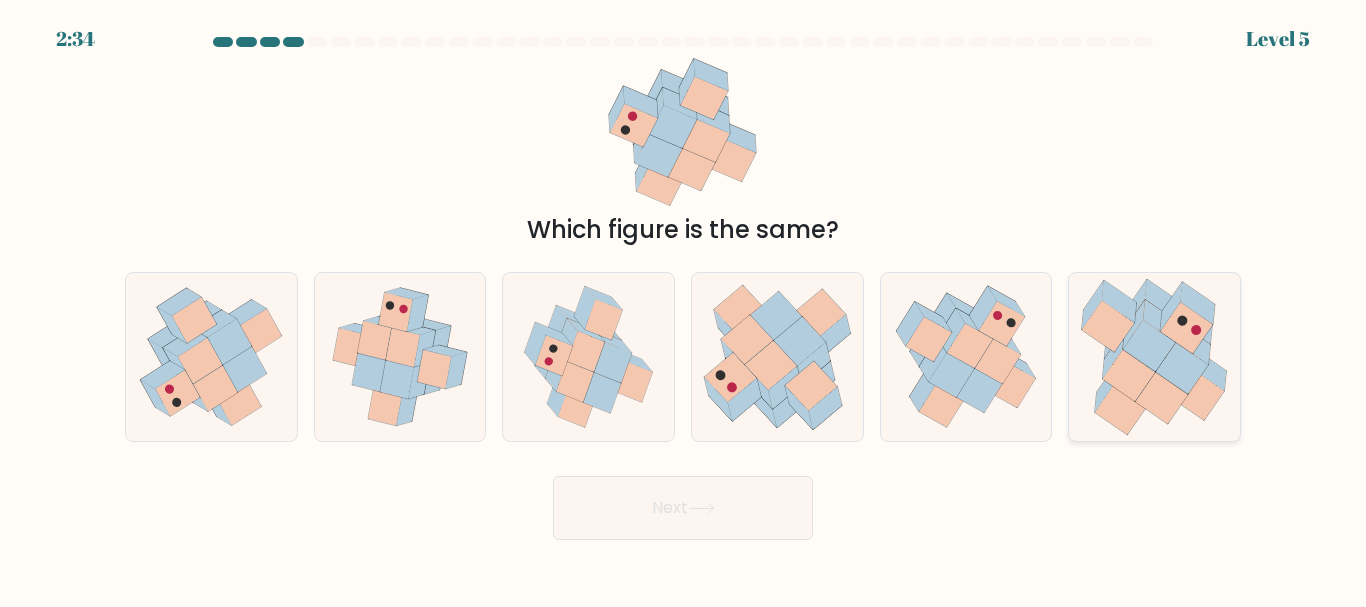 click 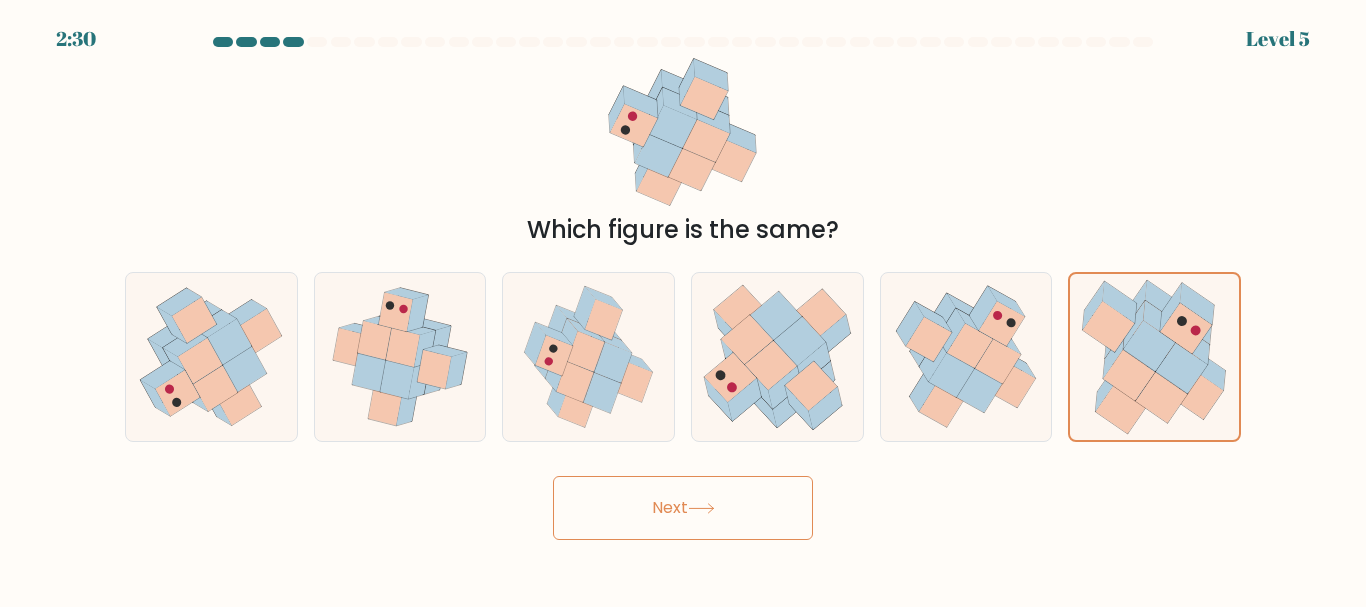 click on "Next" at bounding box center [683, 508] 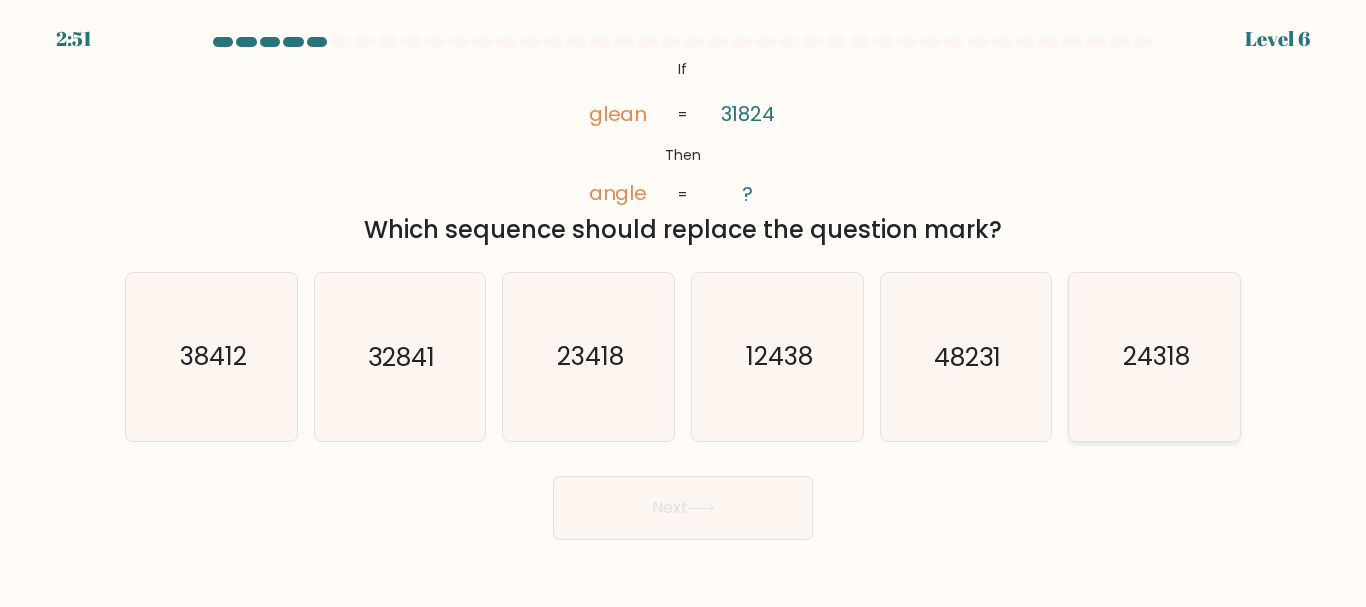 click on "24318" 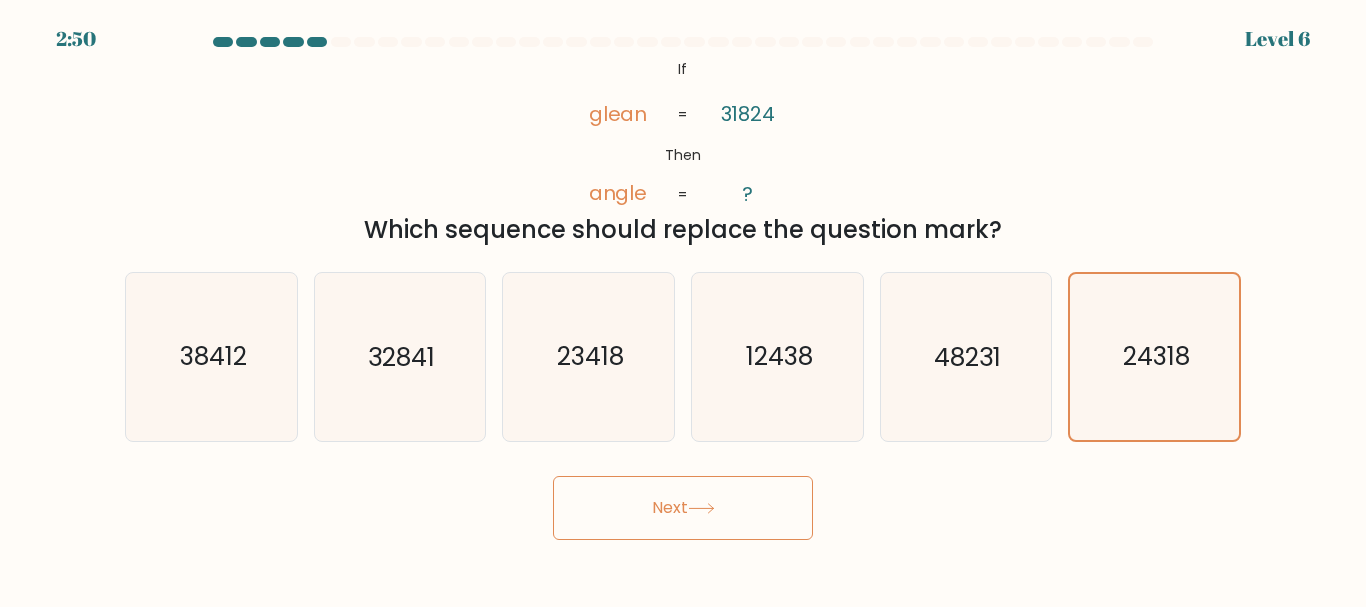 click on "Next" at bounding box center (683, 508) 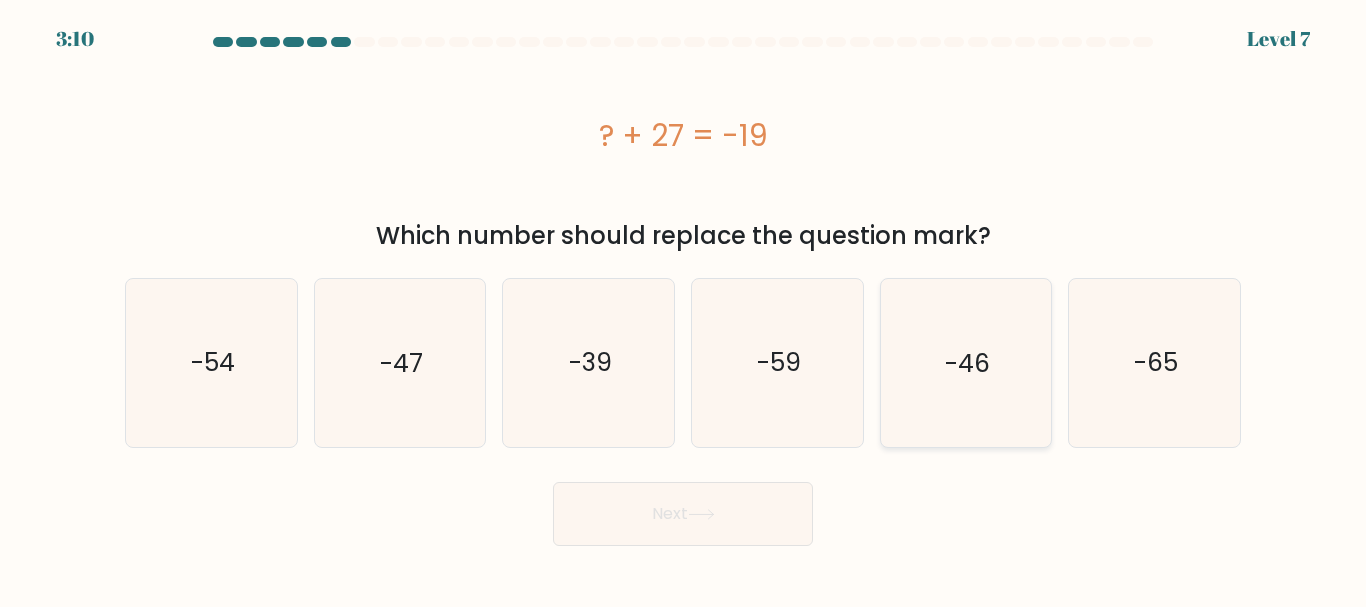 click on "-46" 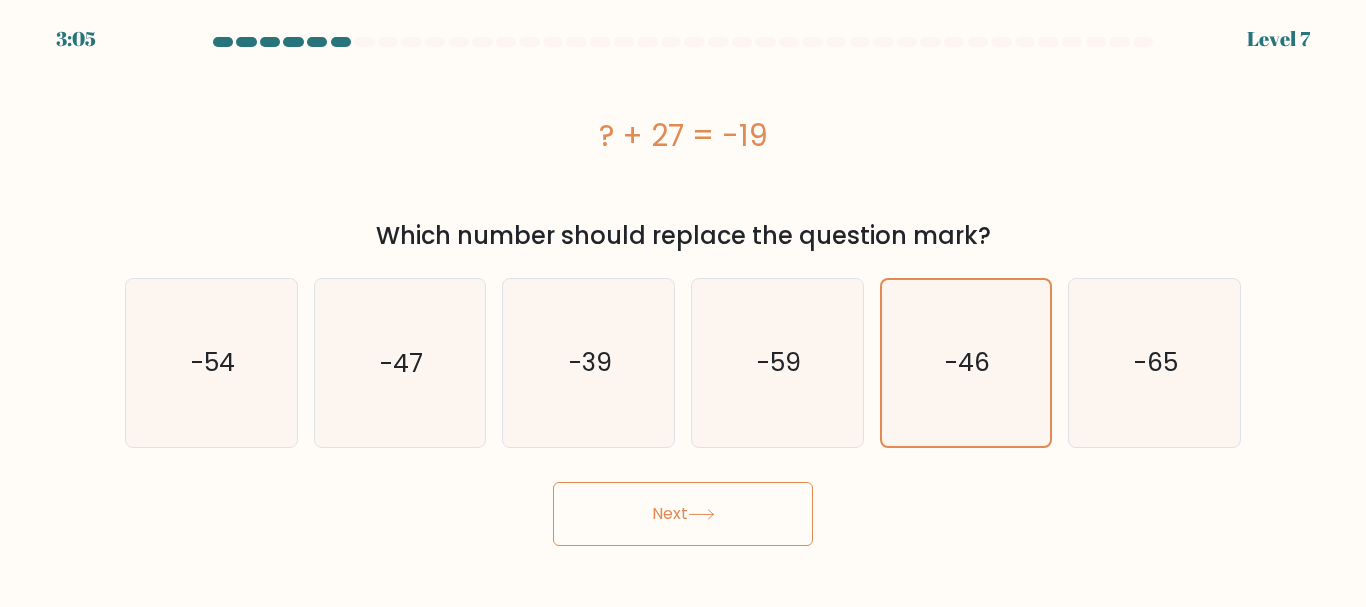 click on "Next" at bounding box center (683, 514) 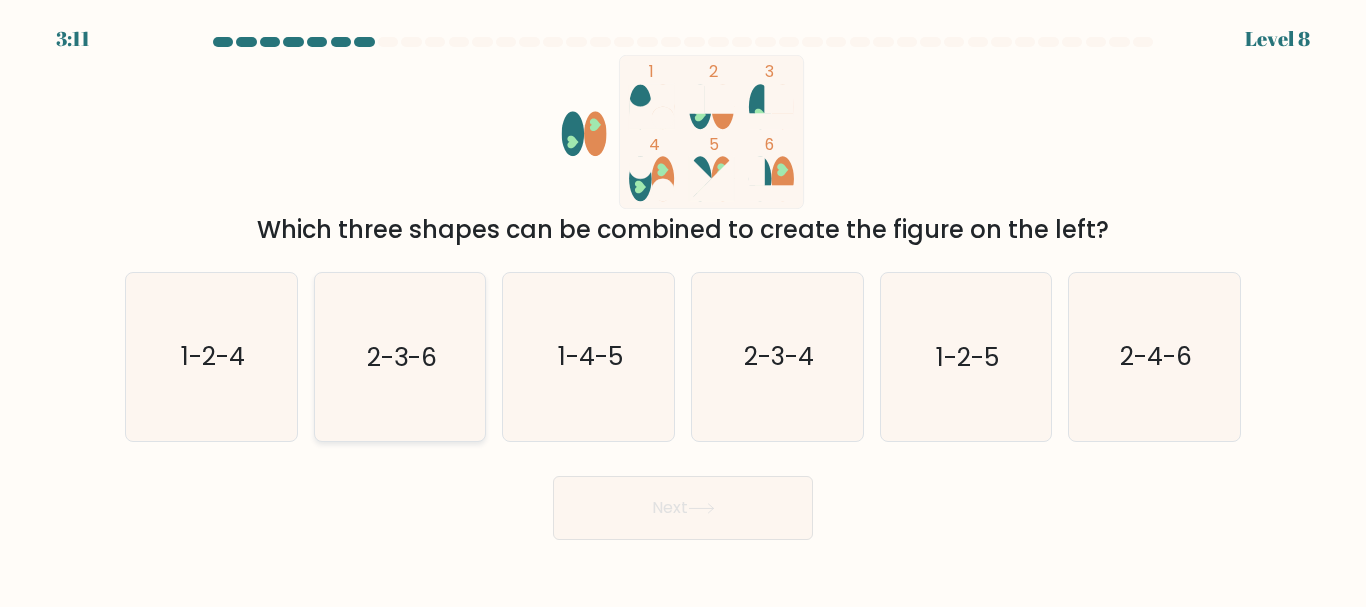 click on "2-3-6" 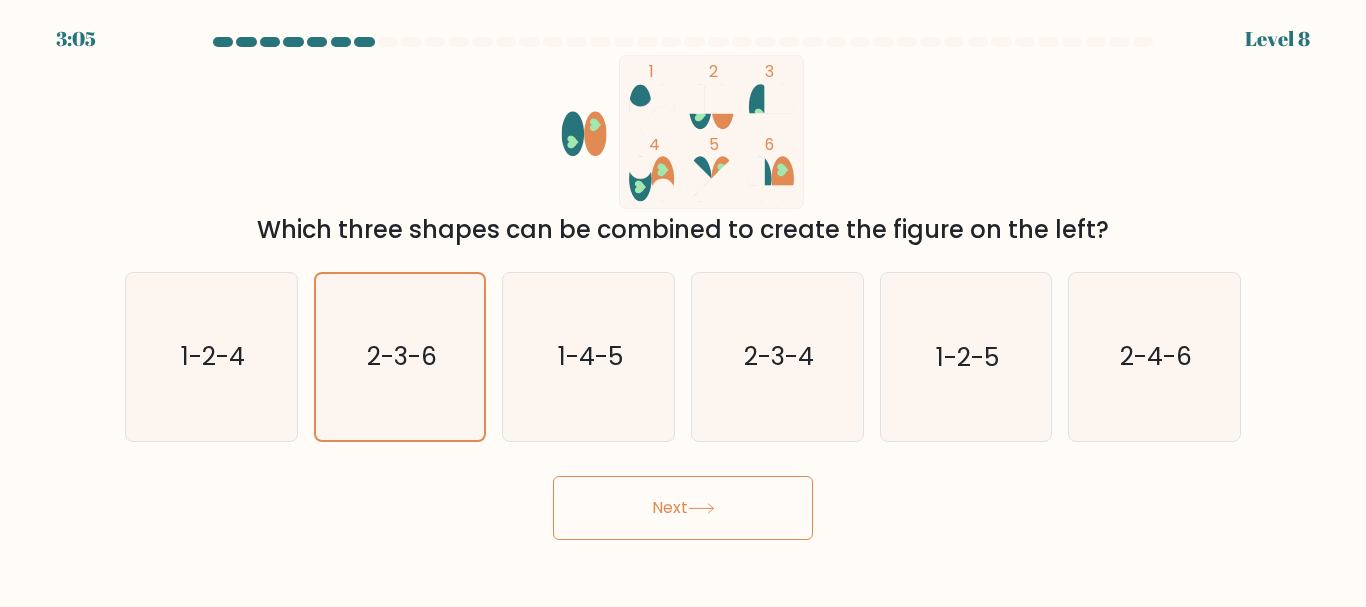 click on "Next" at bounding box center (683, 508) 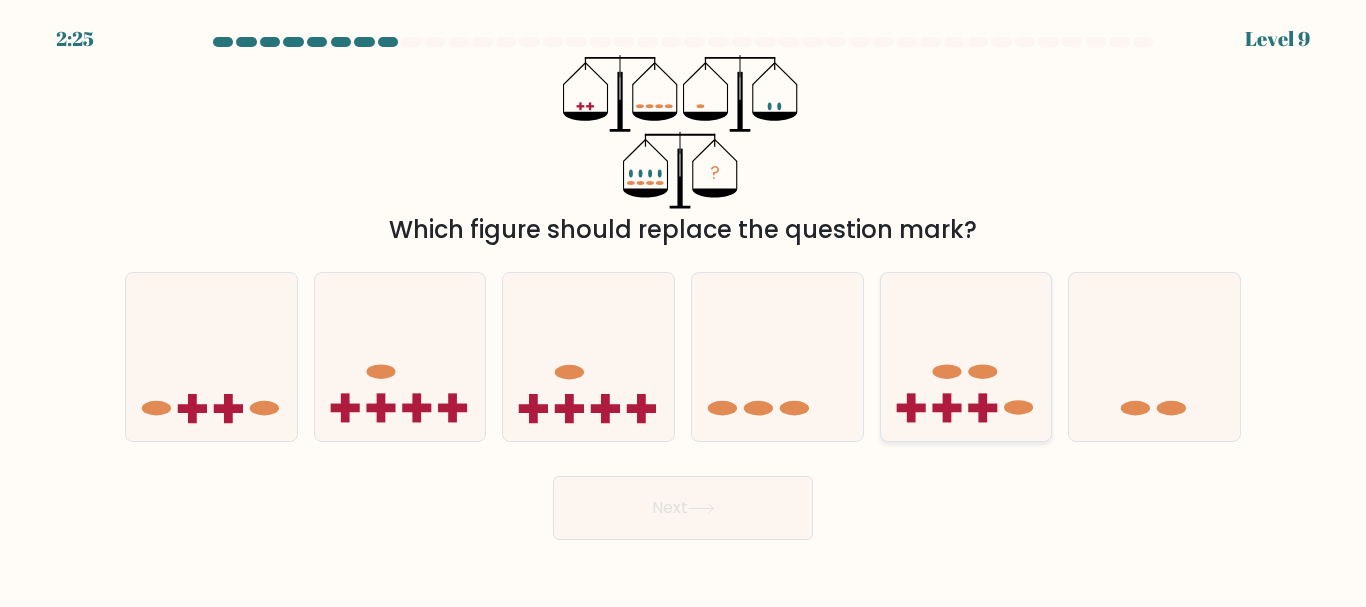 click 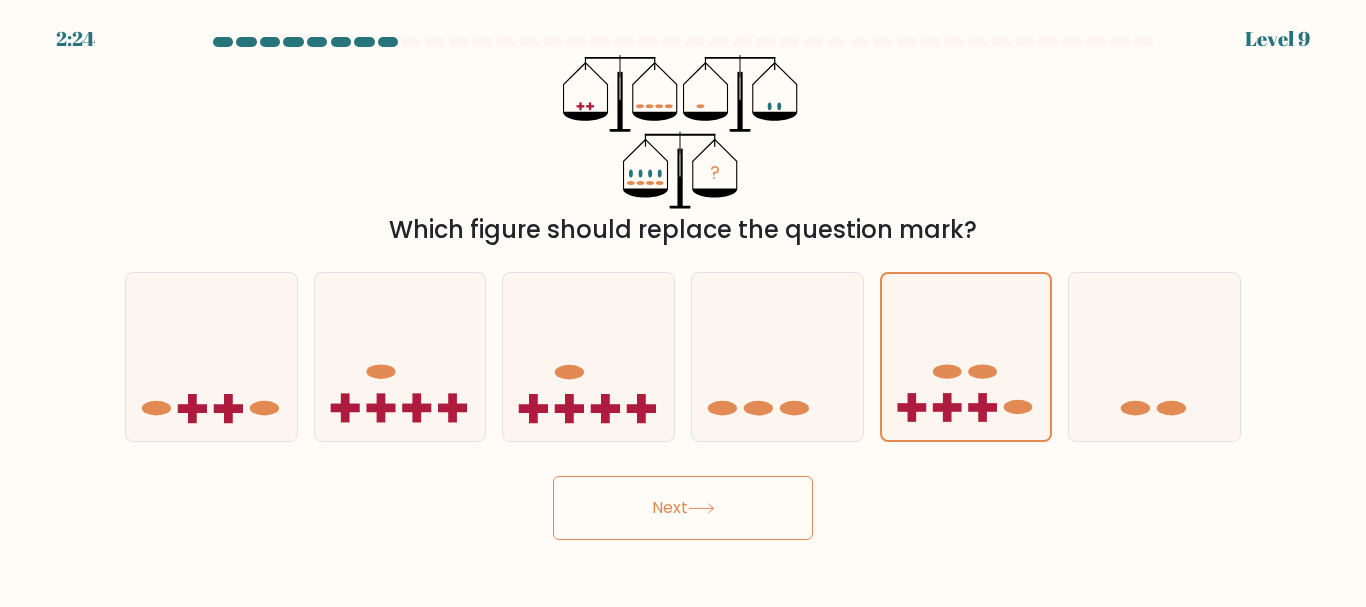 click on "Next" at bounding box center (683, 508) 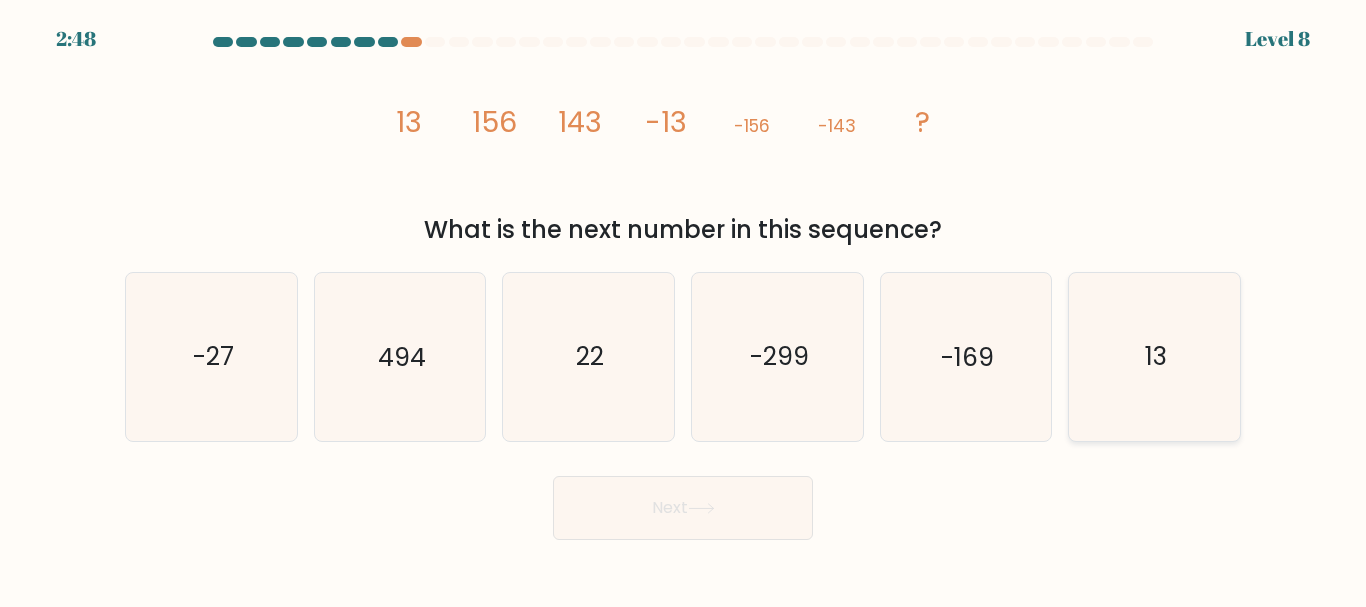click on "13" 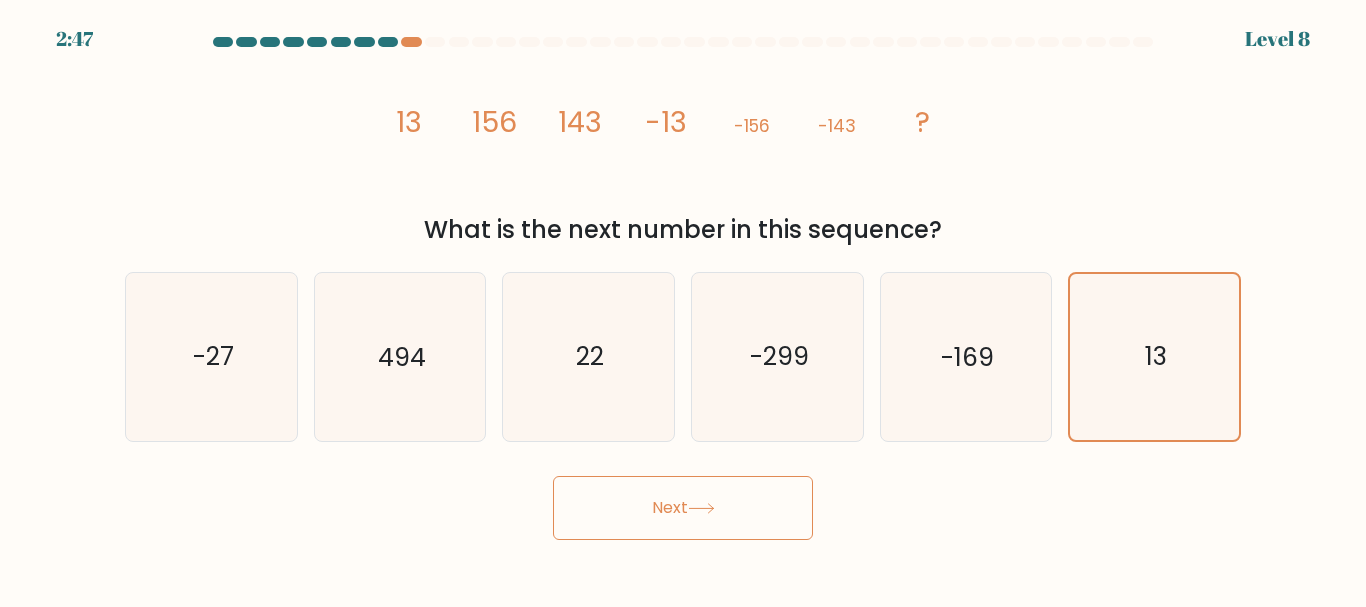 click on "Next" at bounding box center (683, 508) 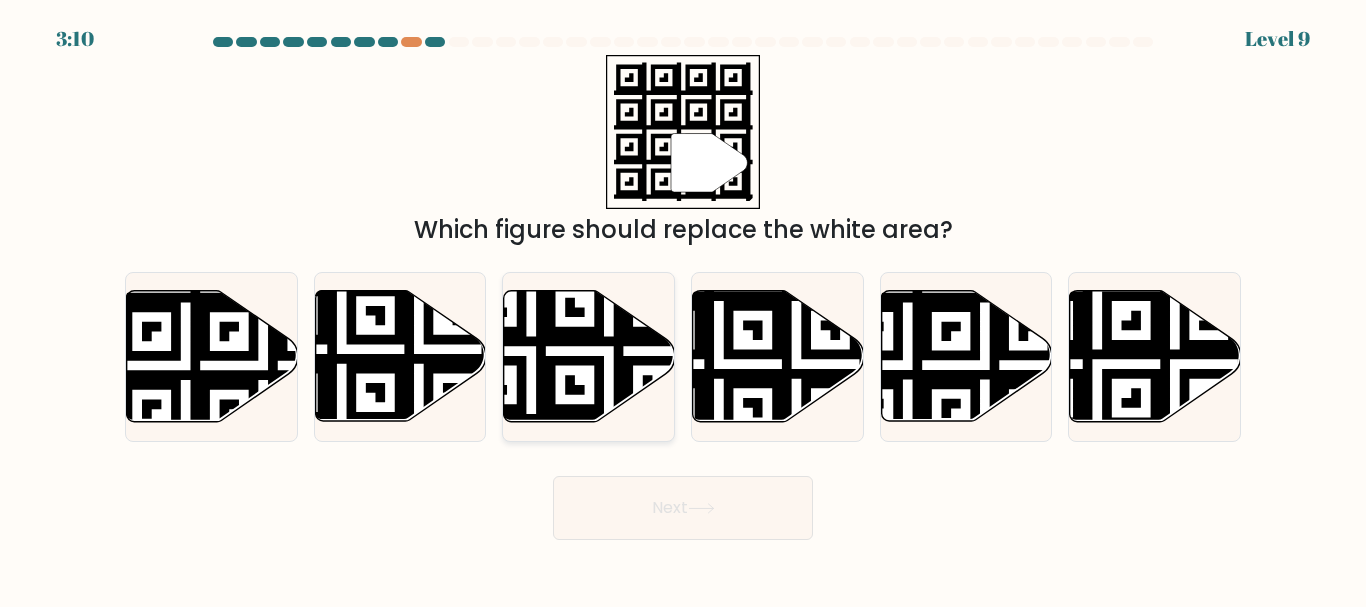 click 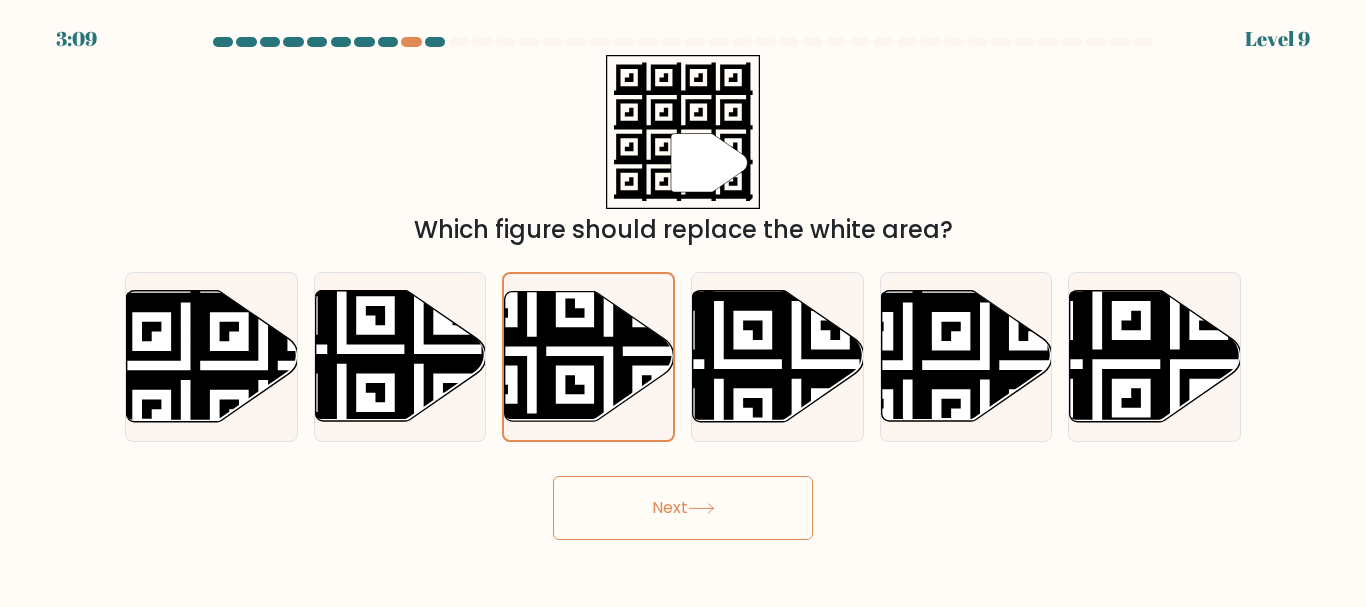 click on "Next" at bounding box center (683, 508) 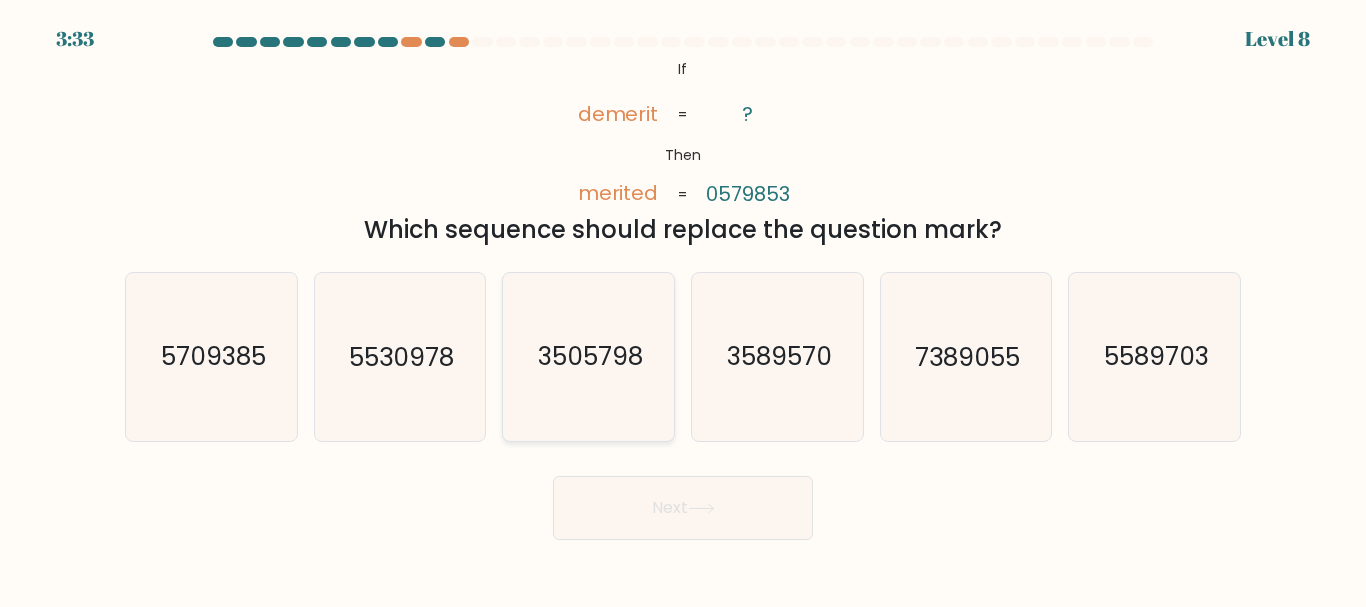 click on "3505798" 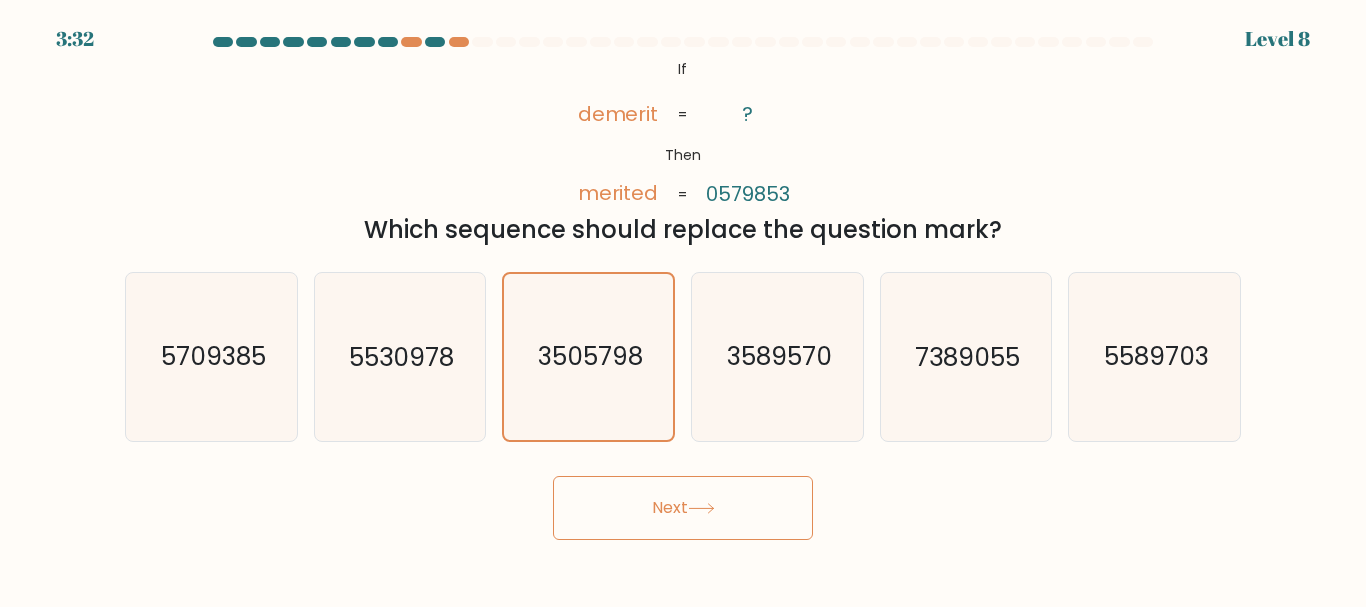 click on "Next" at bounding box center (683, 508) 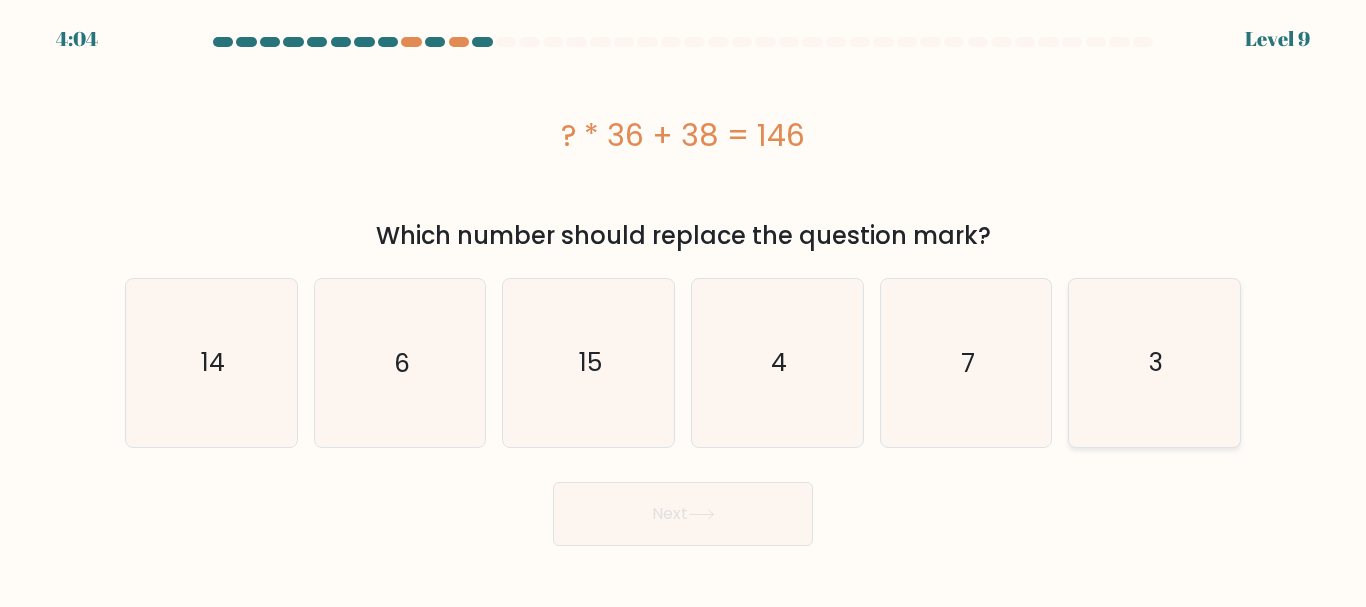 click on "3" 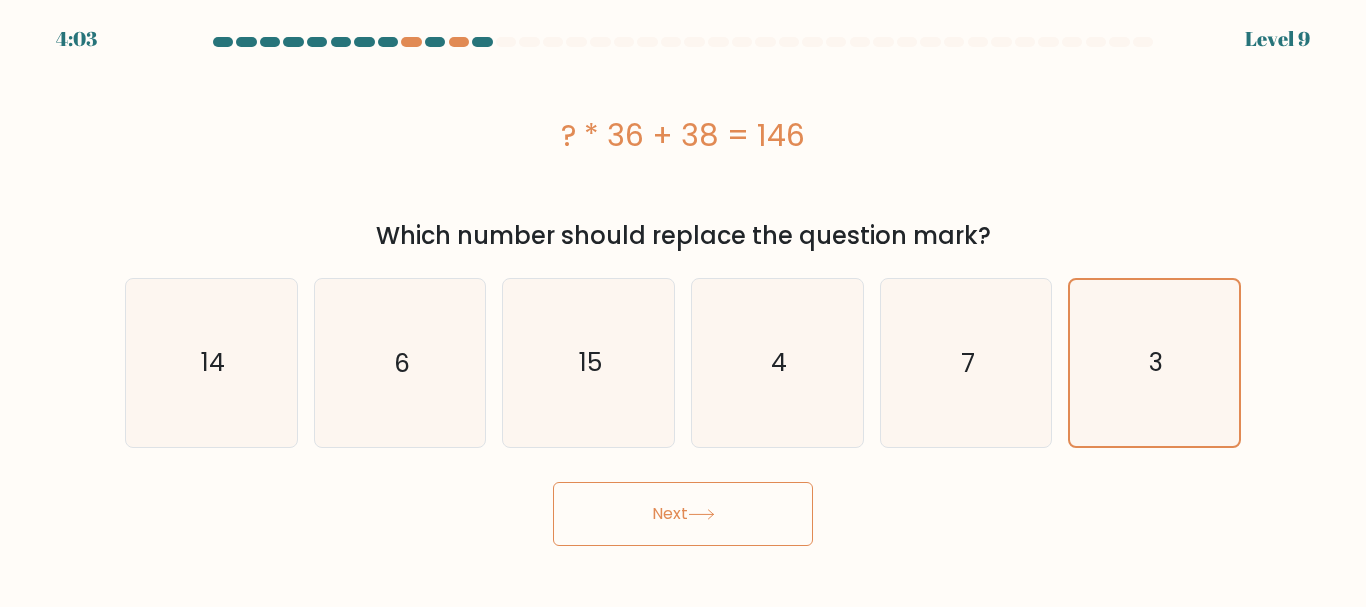 click on "Next" at bounding box center [683, 514] 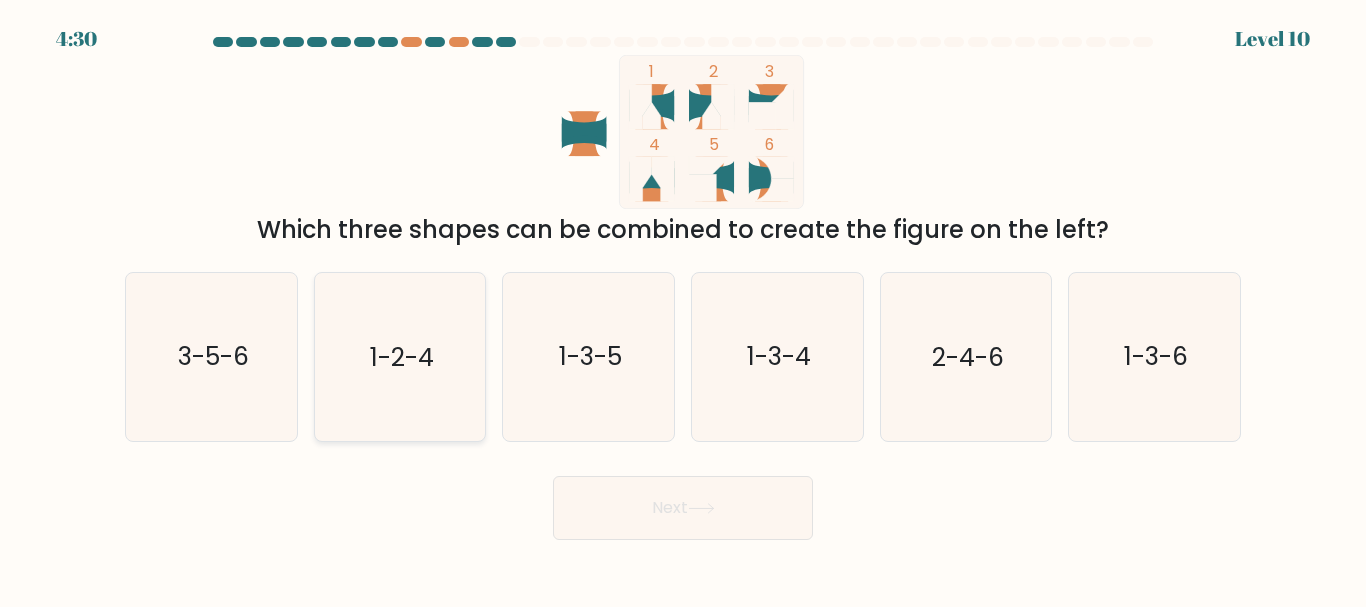 click on "1-2-4" 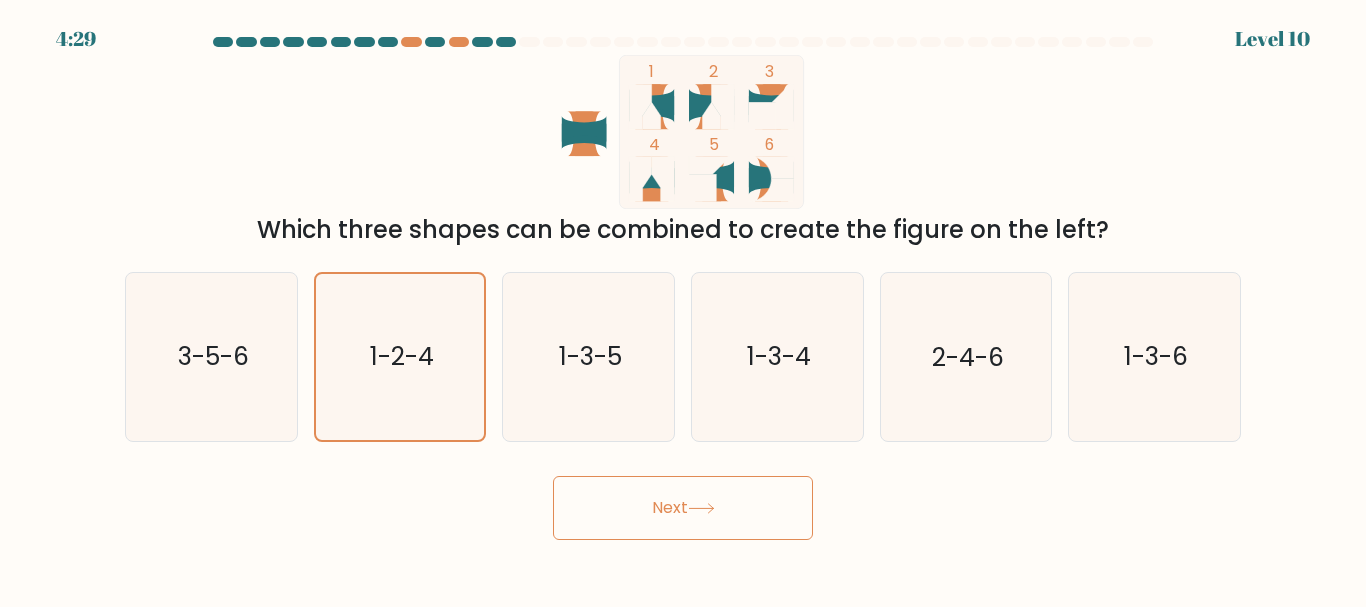 click on "Next" at bounding box center [683, 508] 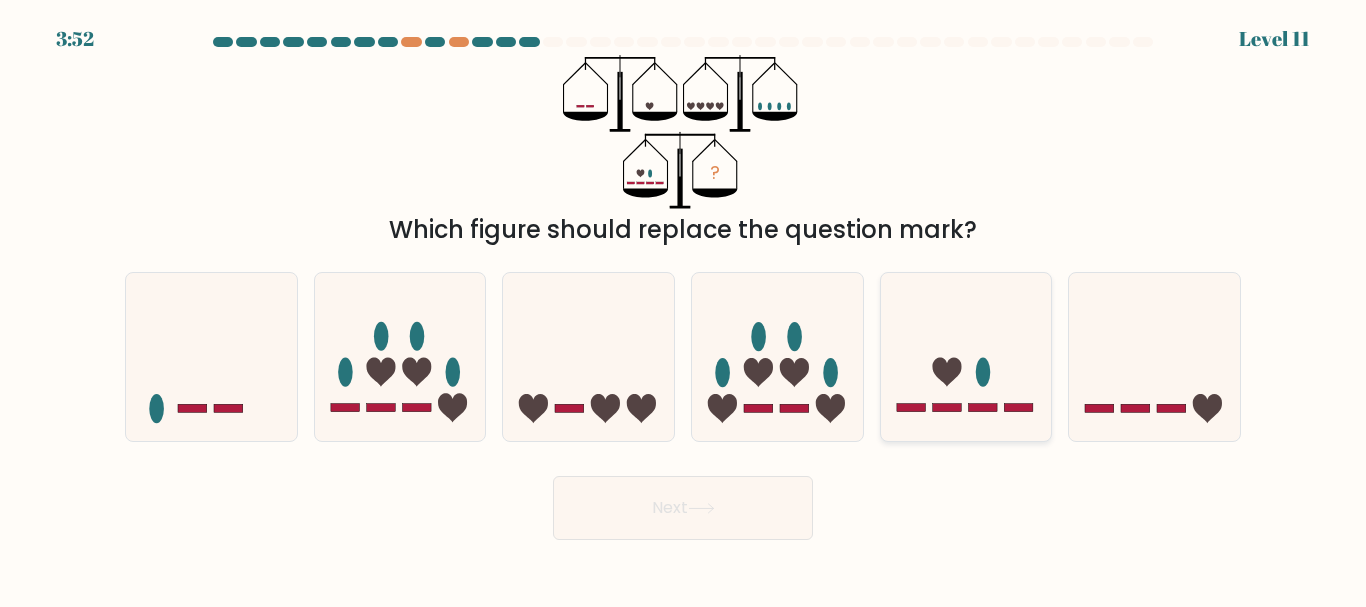 click 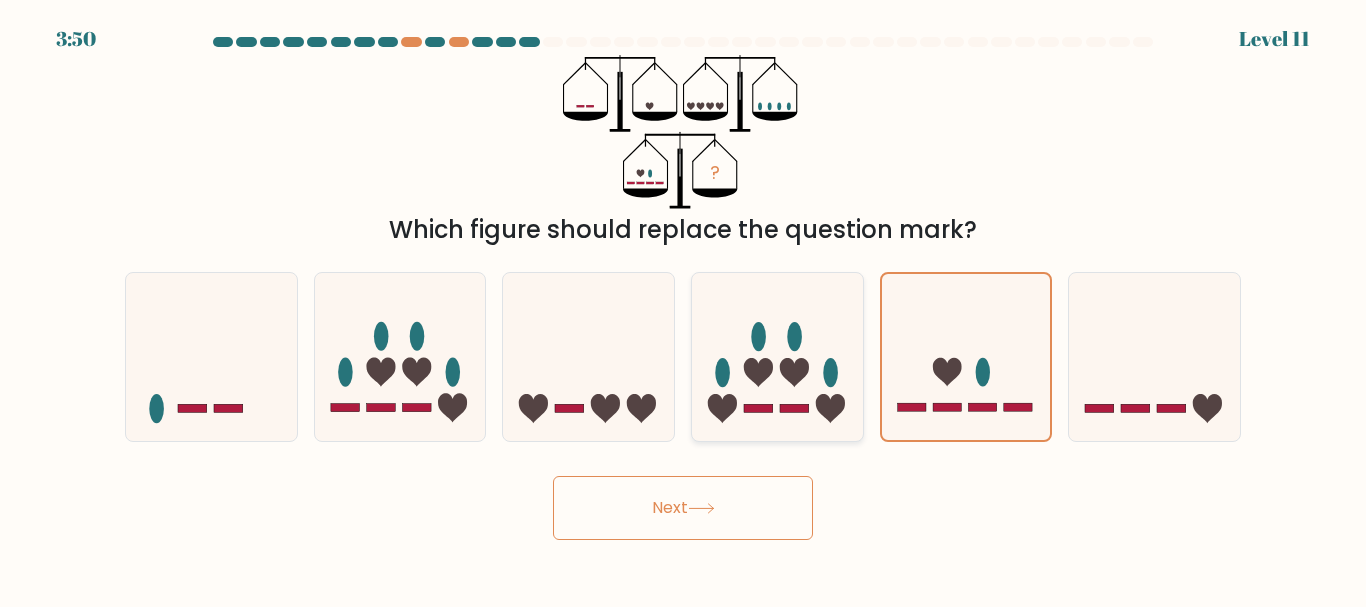 click 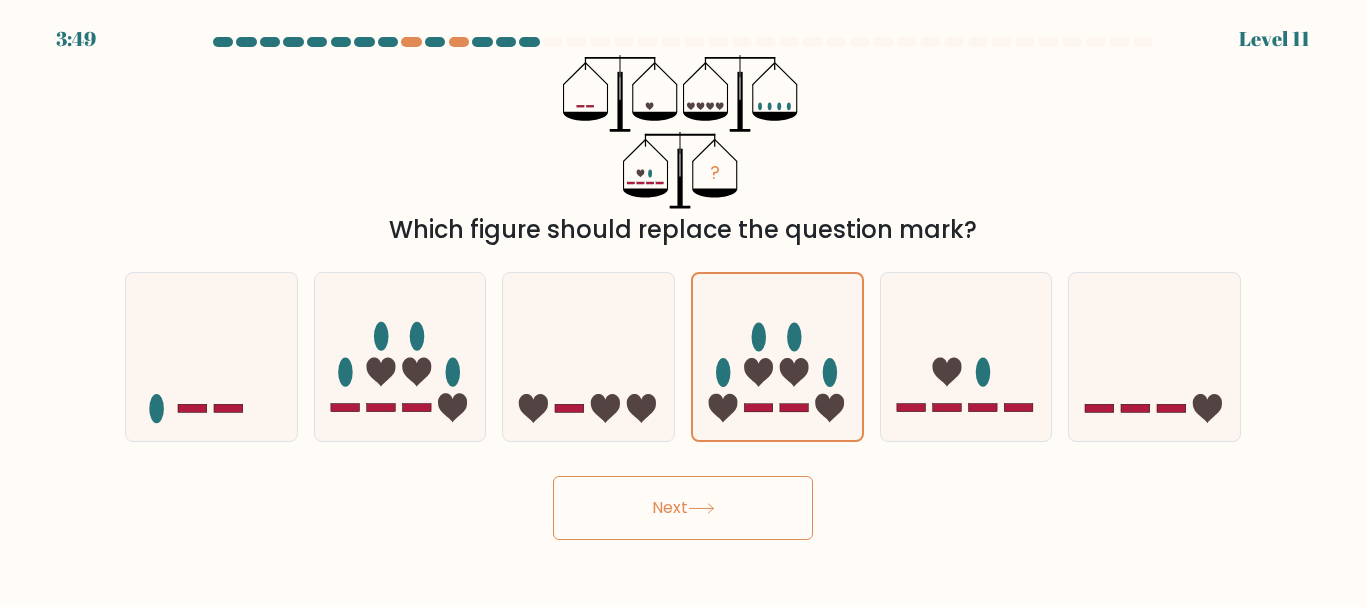click on "Next" at bounding box center (683, 508) 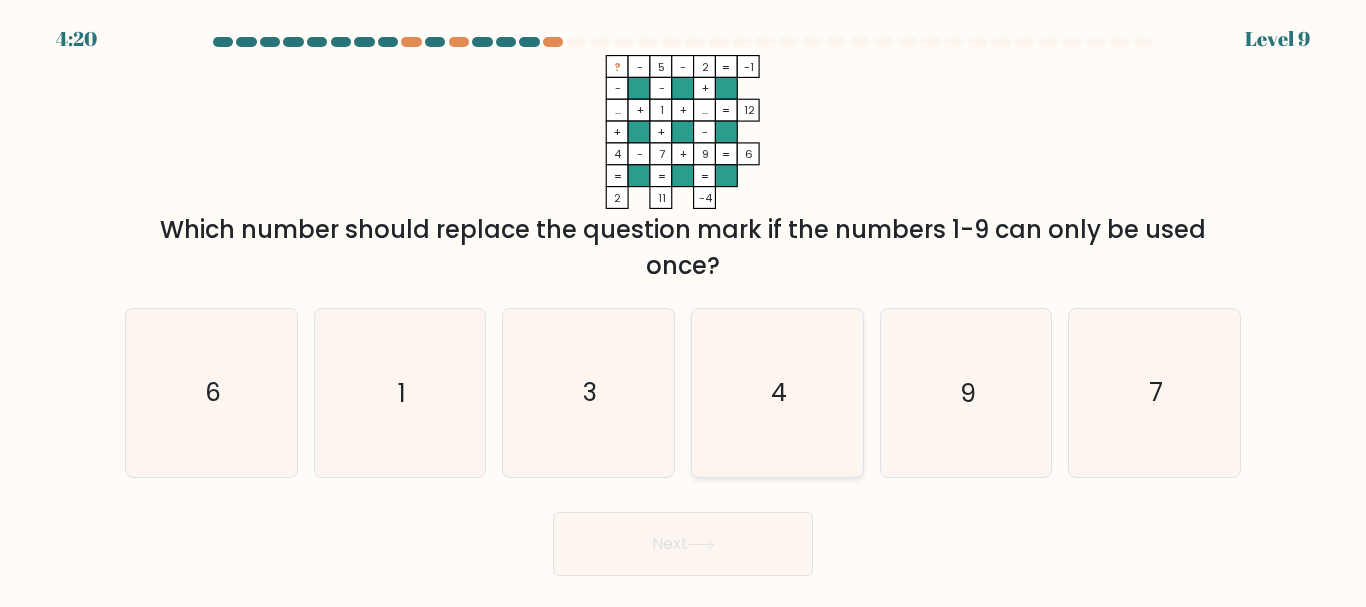 click on "4" 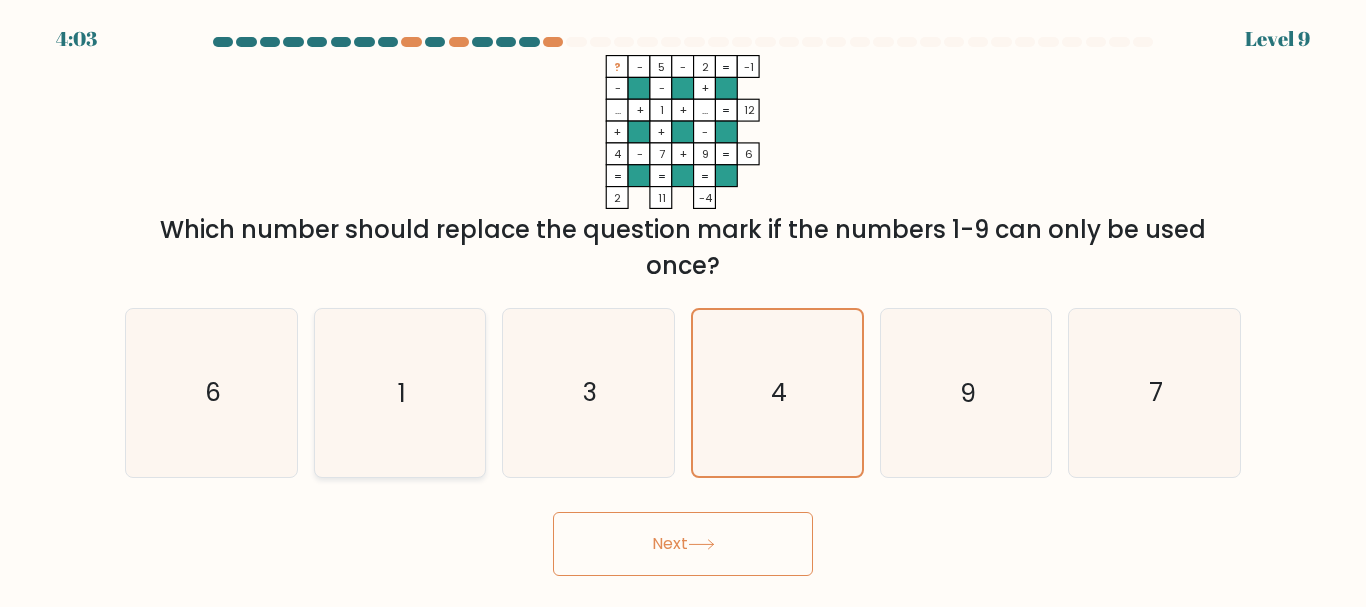 click on "1" 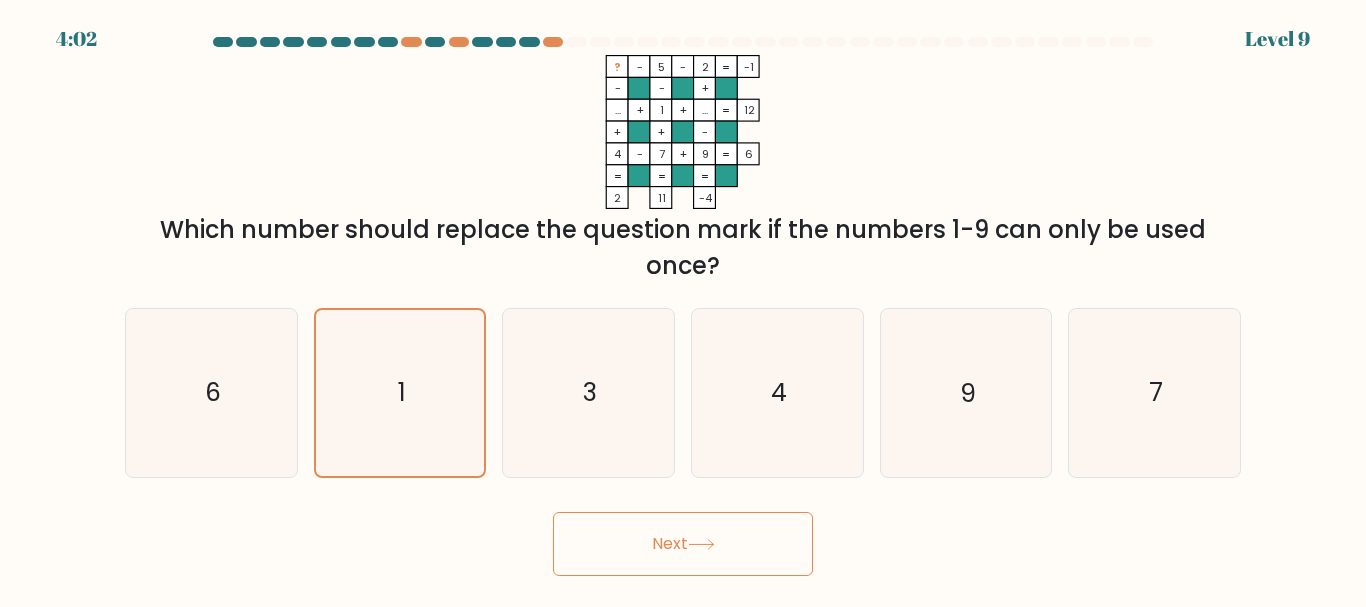 click on "Next" at bounding box center [683, 544] 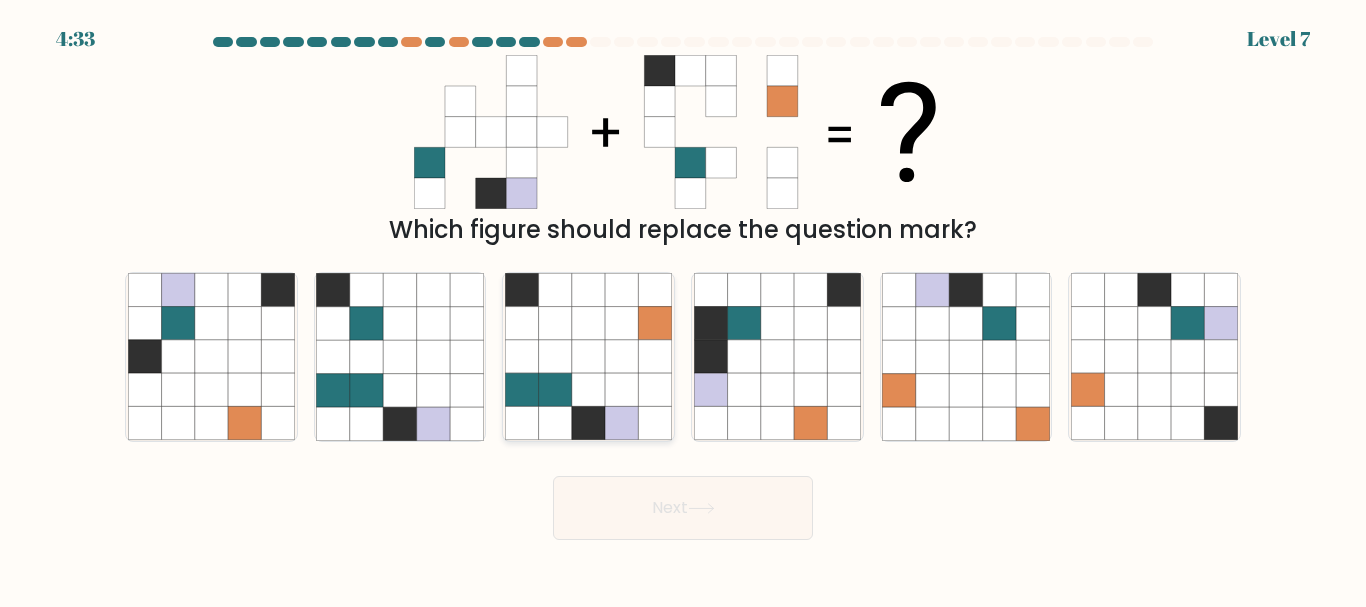 click 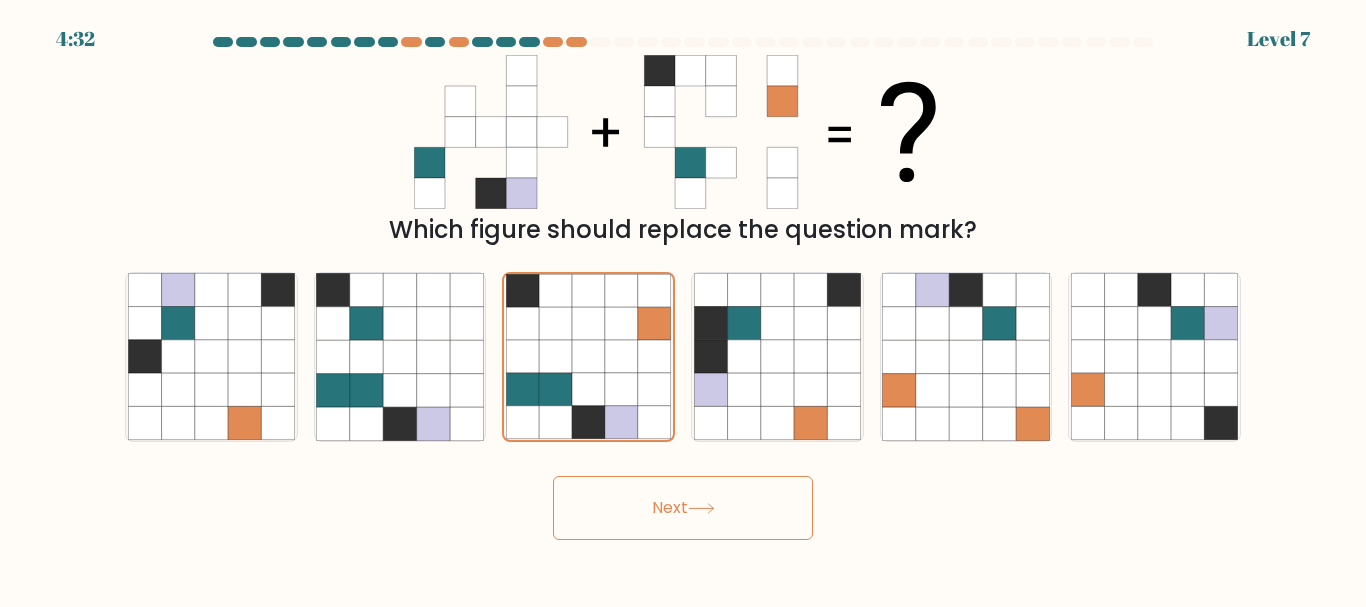 click on "Next" at bounding box center [683, 508] 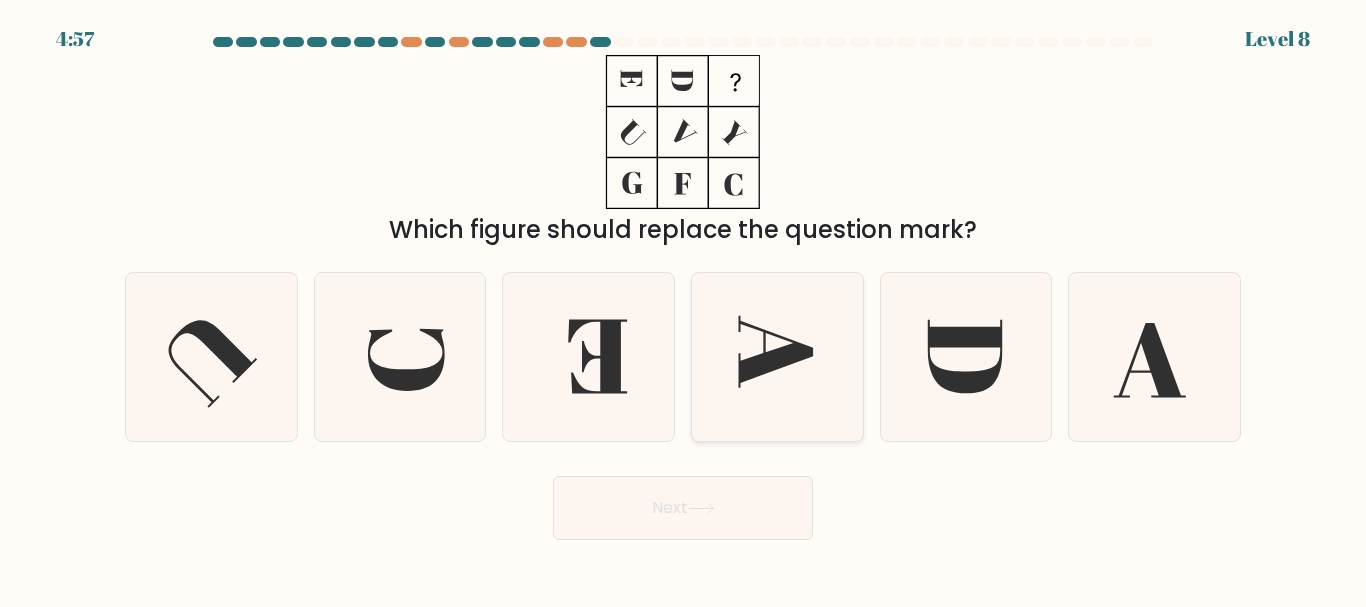 click 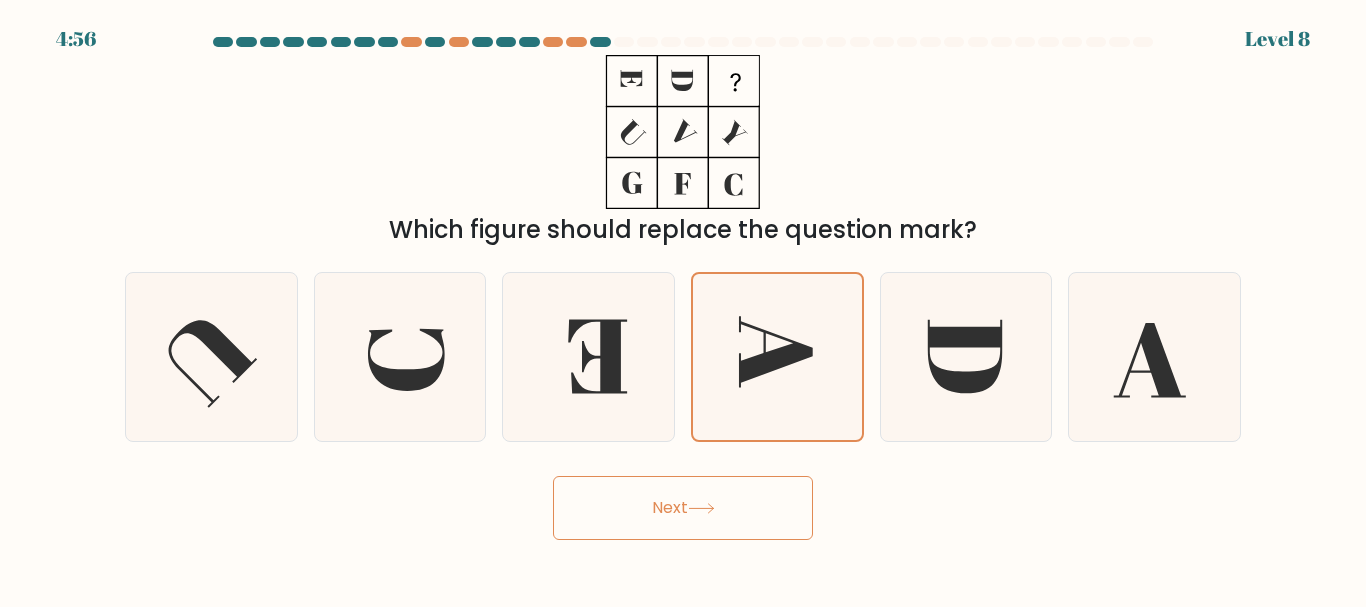 click on "Next" at bounding box center [683, 508] 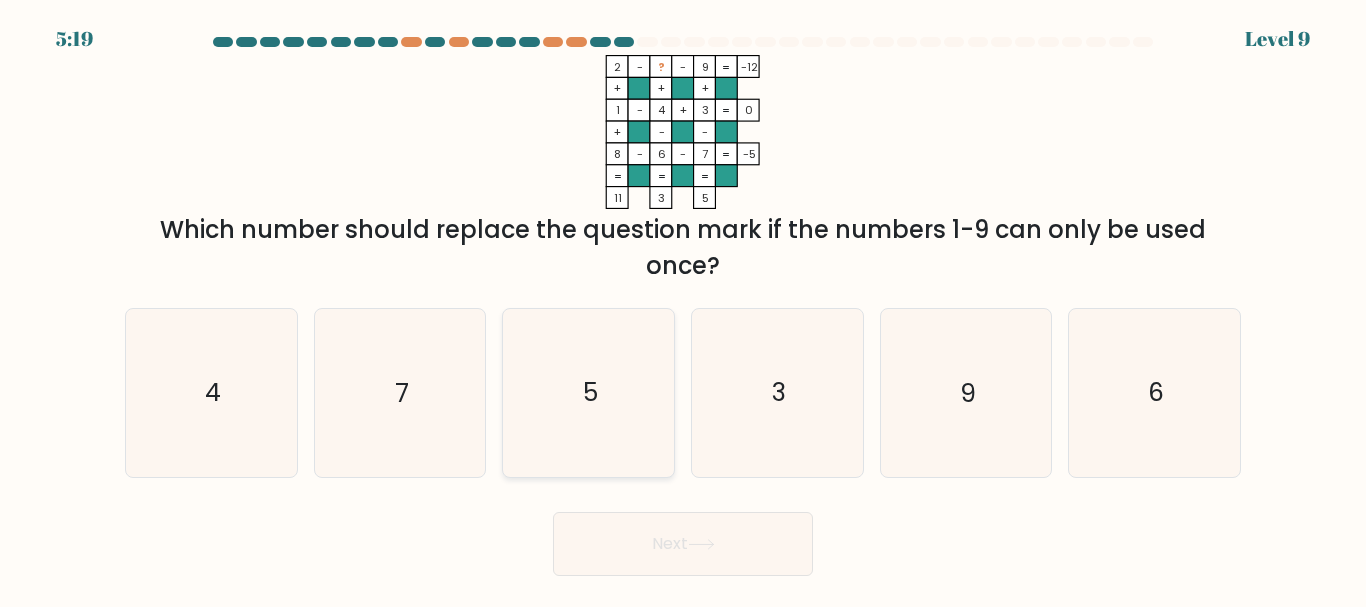 click on "5" 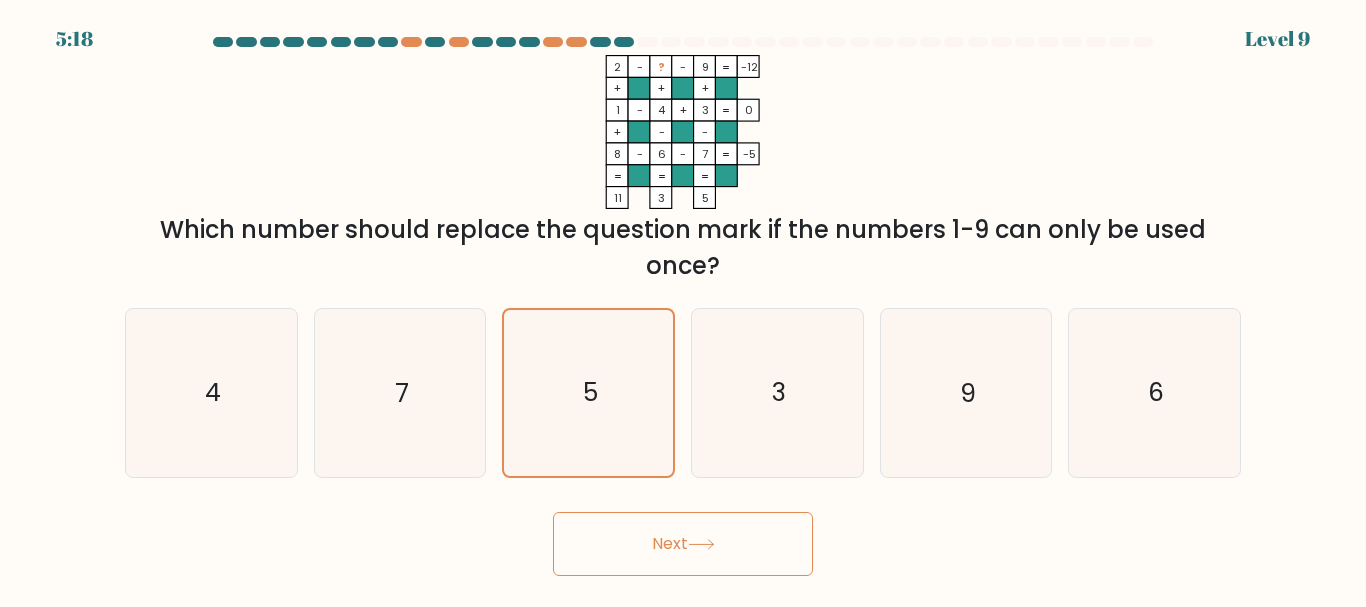 click on "Next" at bounding box center [683, 544] 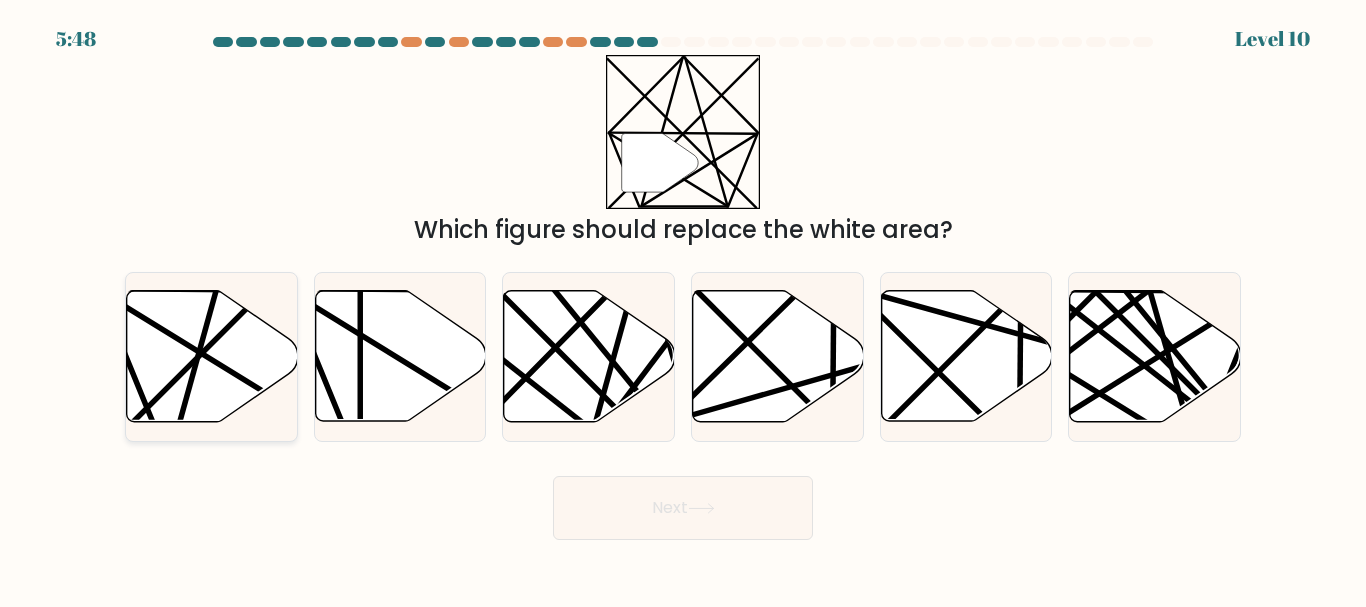 click 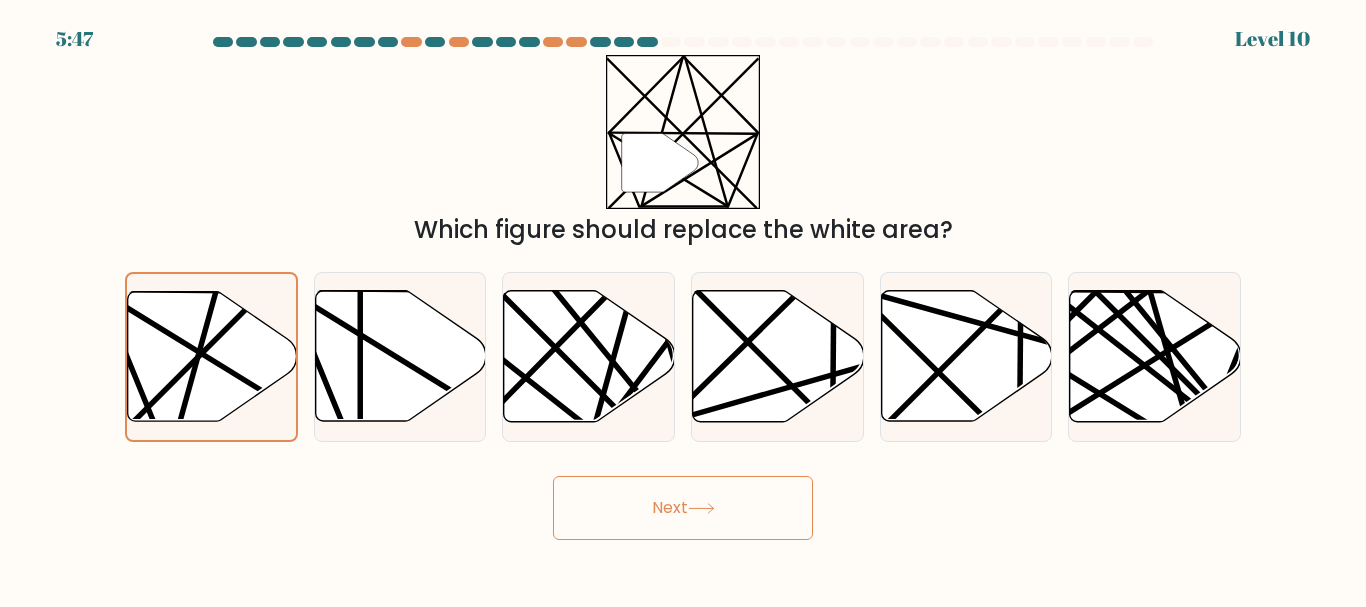click on "Next" at bounding box center (683, 508) 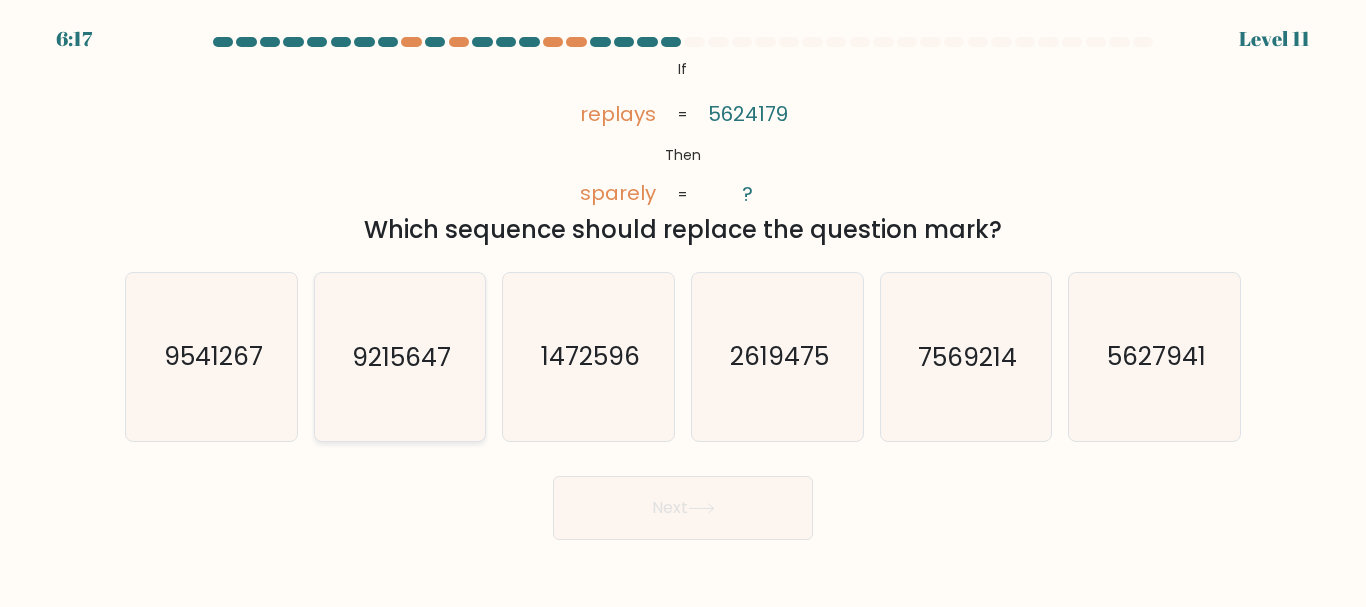 click on "9215647" 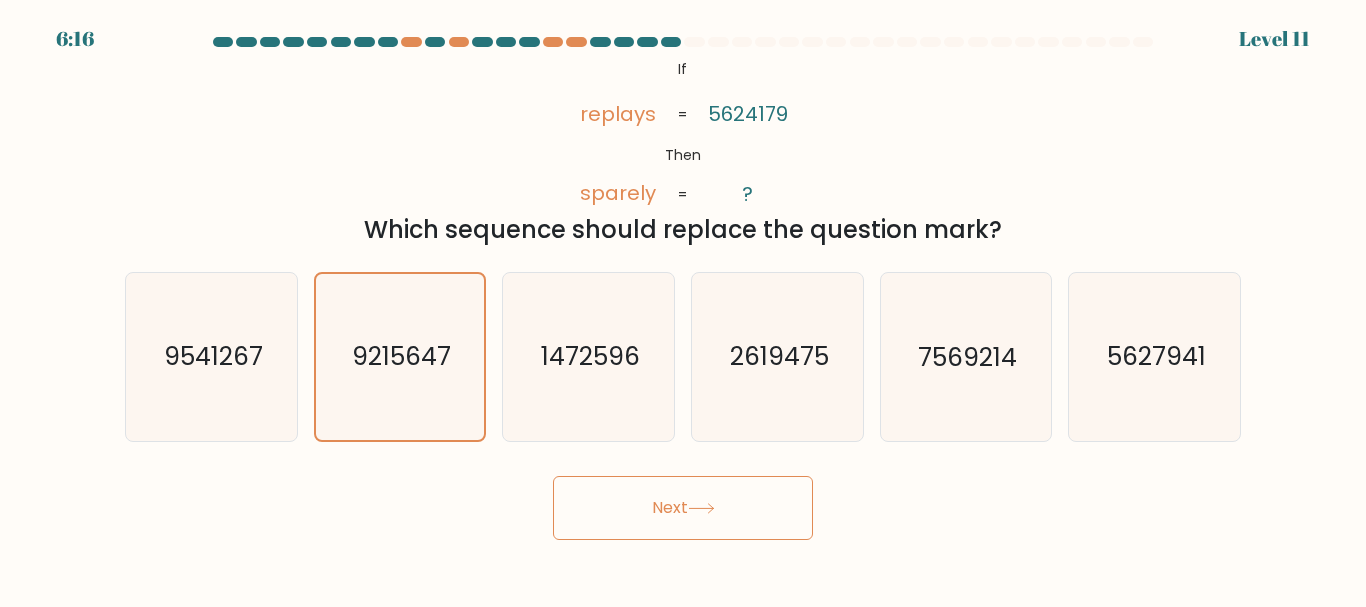 click on "Next" at bounding box center (683, 508) 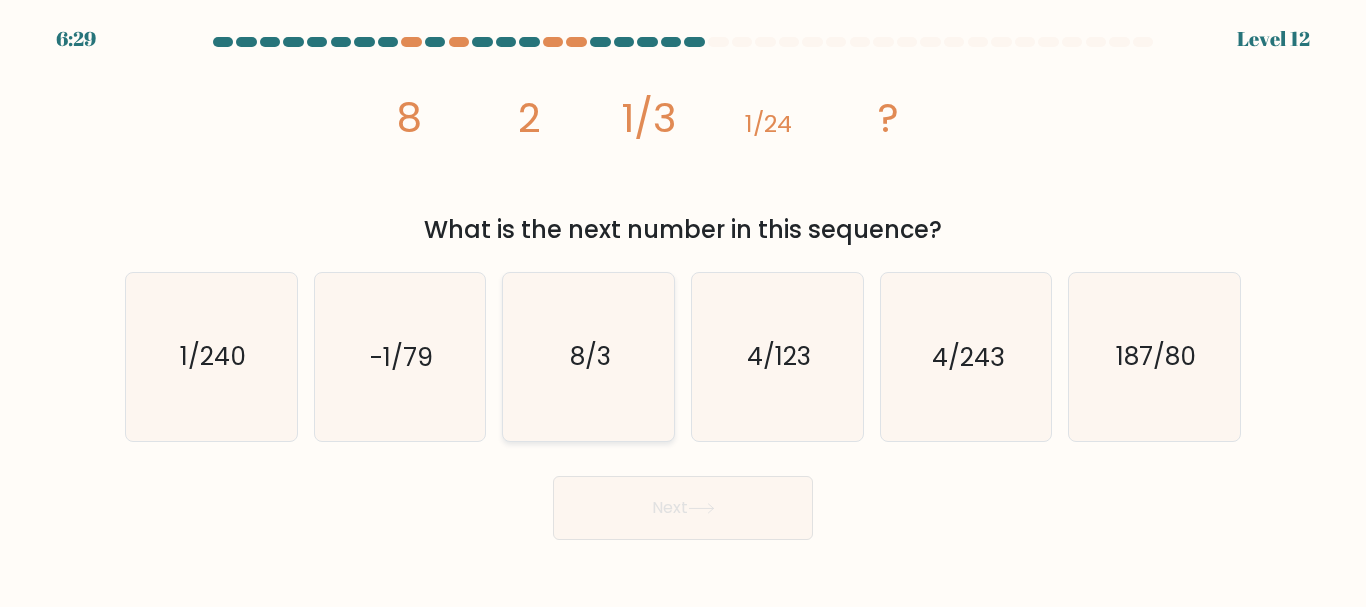 click on "8/3" 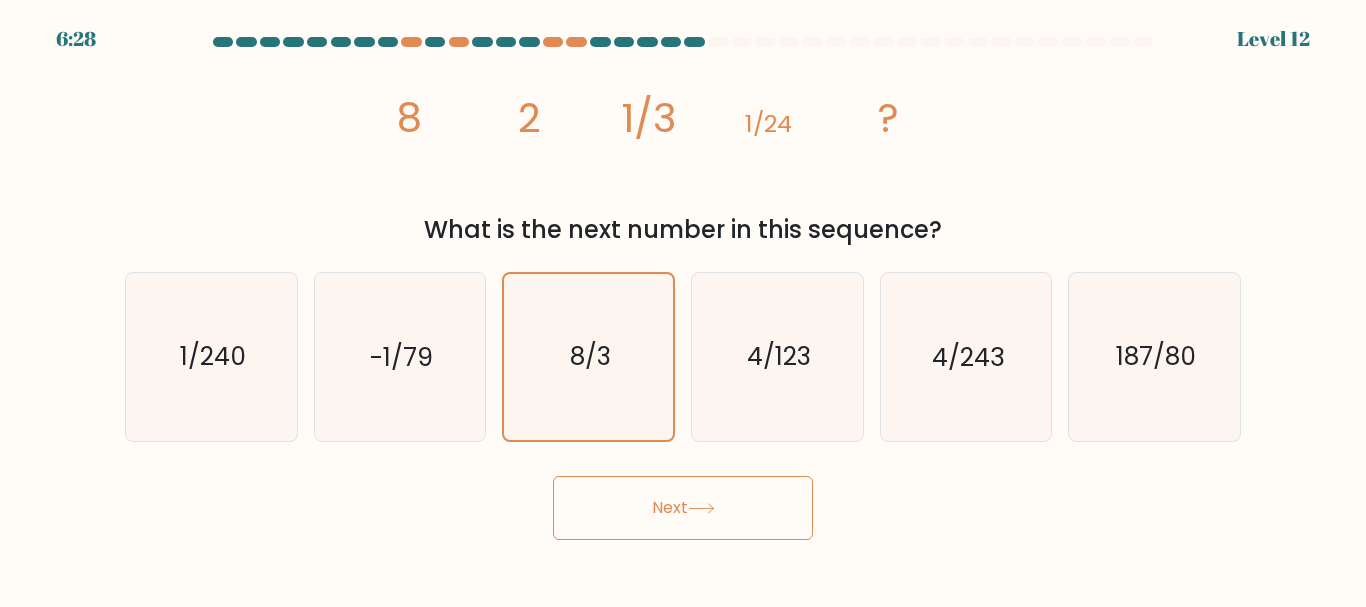 click on "Next" at bounding box center [683, 508] 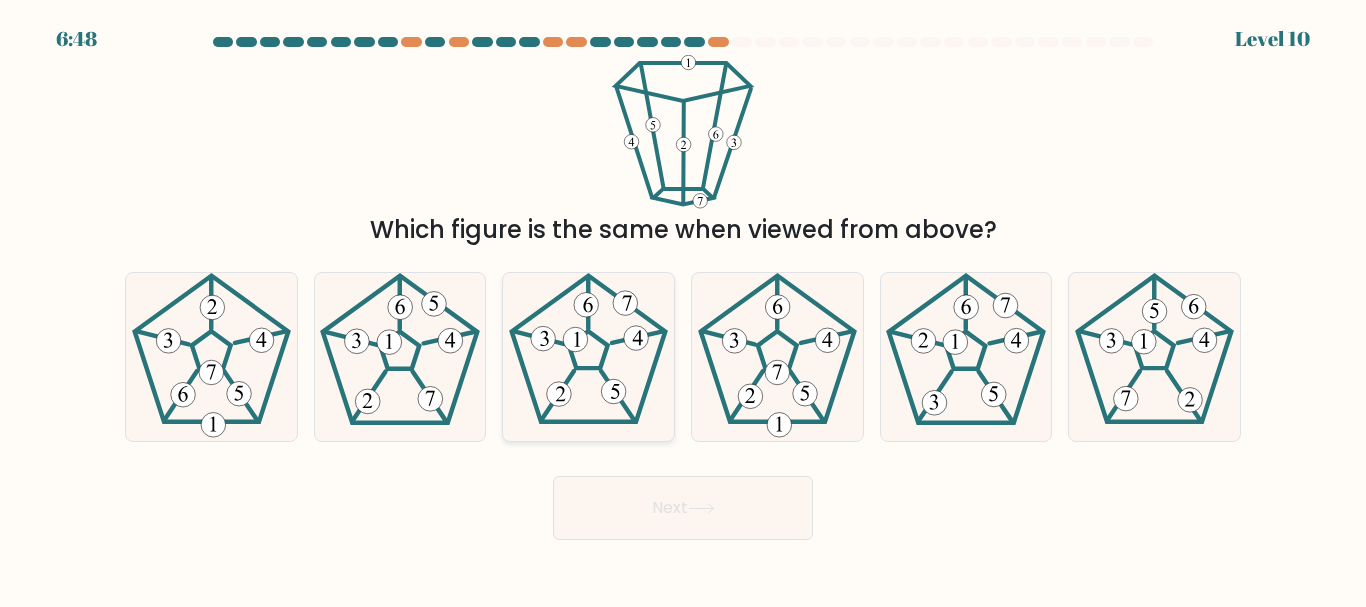 click 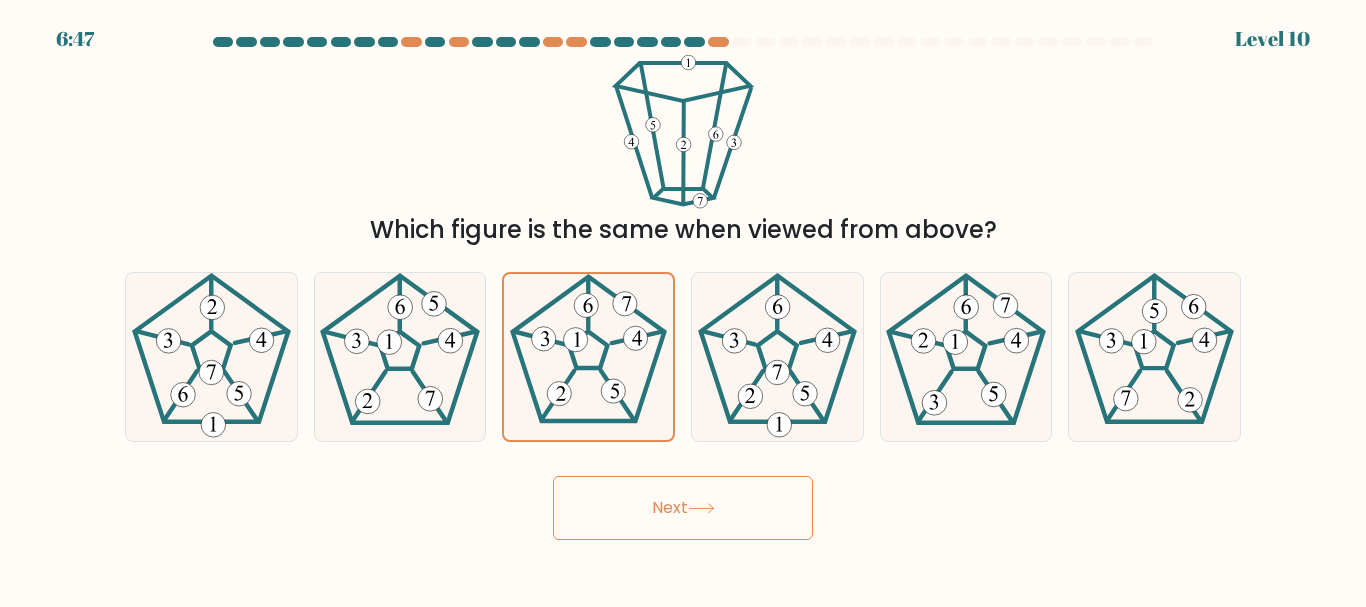 click on "Next" at bounding box center [683, 508] 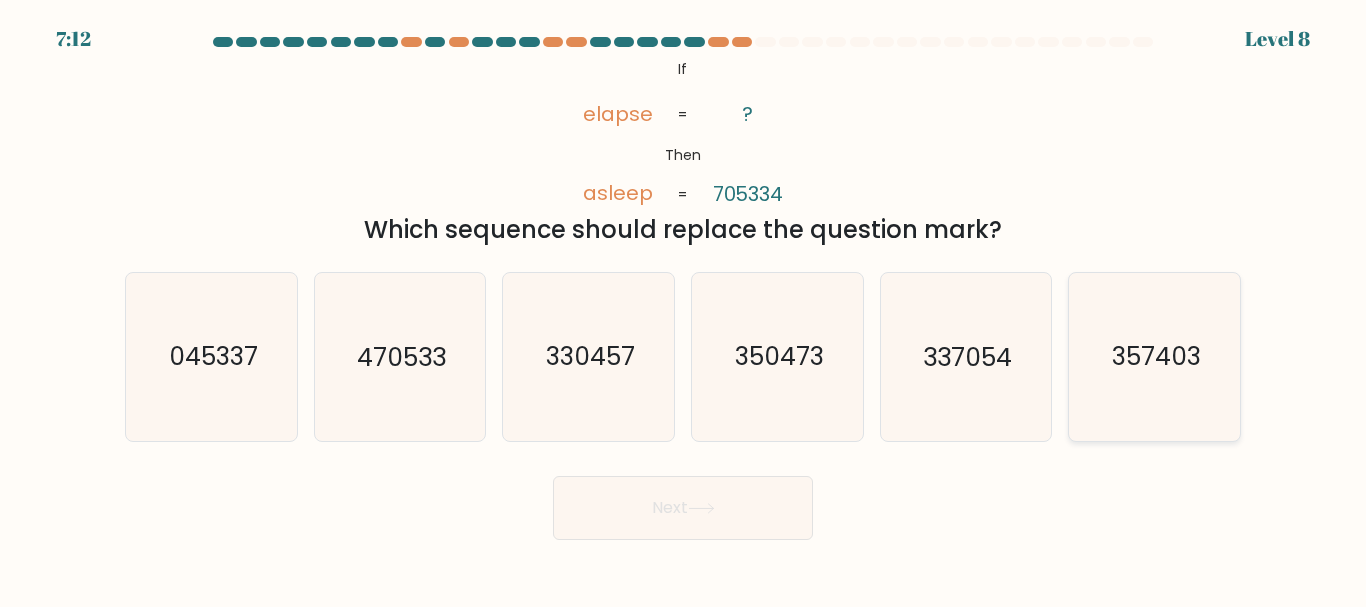 click on "357403" 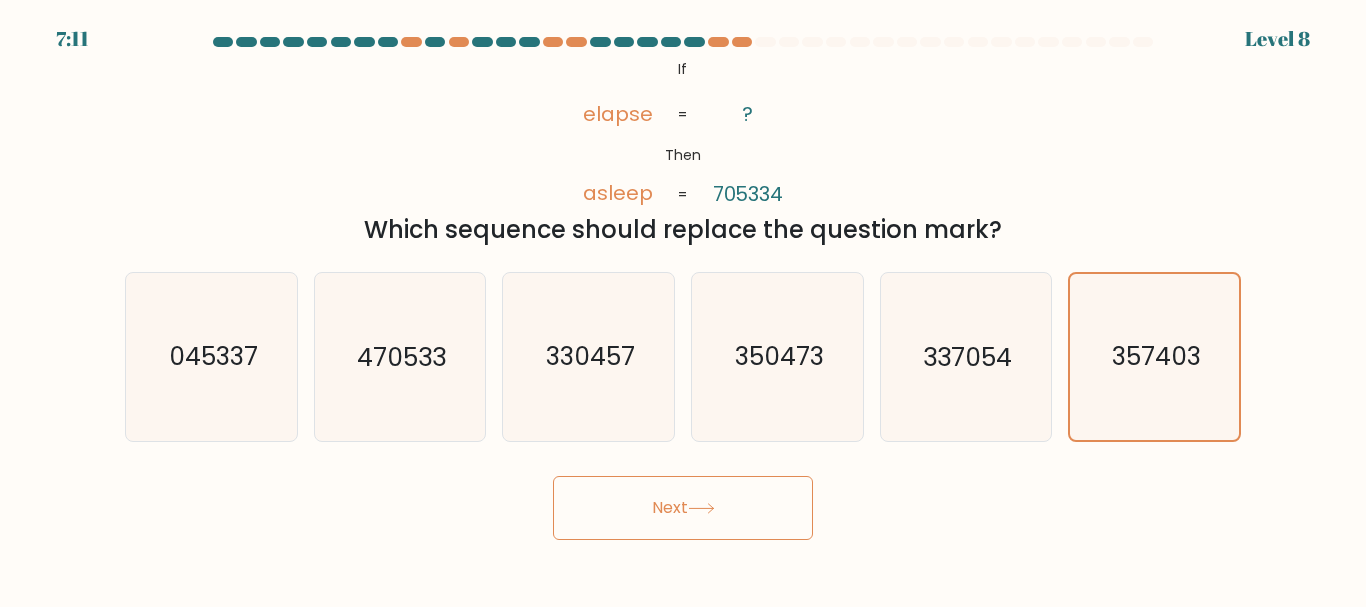 click on "Next" at bounding box center (683, 508) 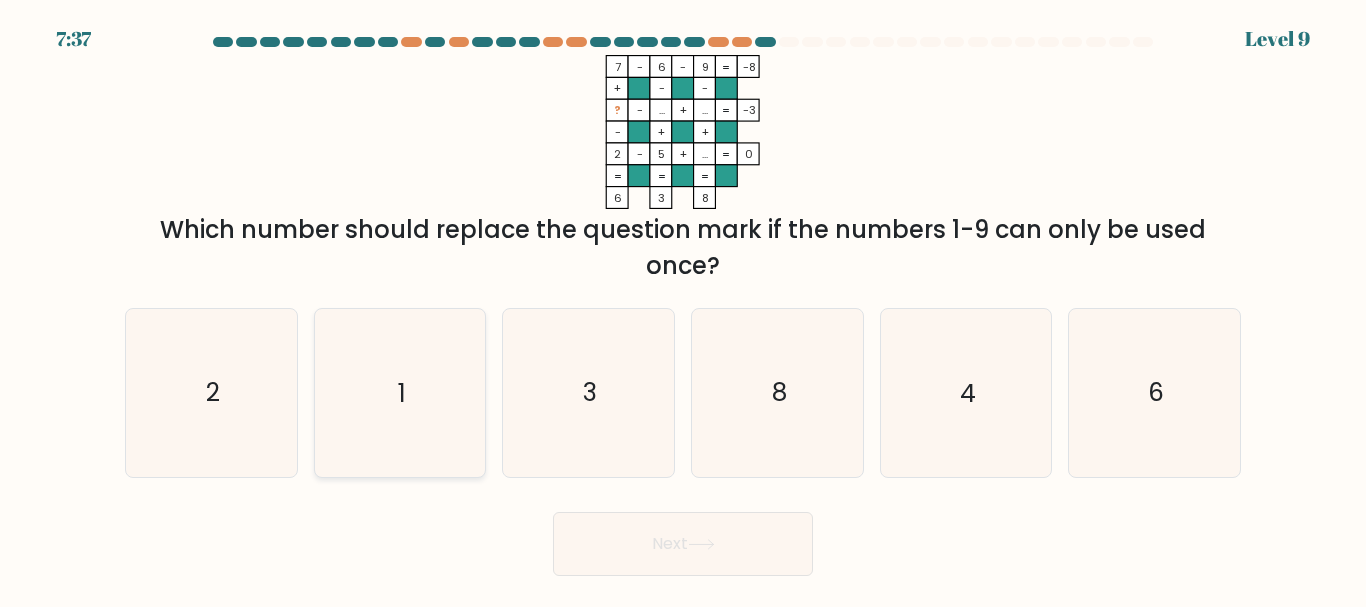 click on "1" 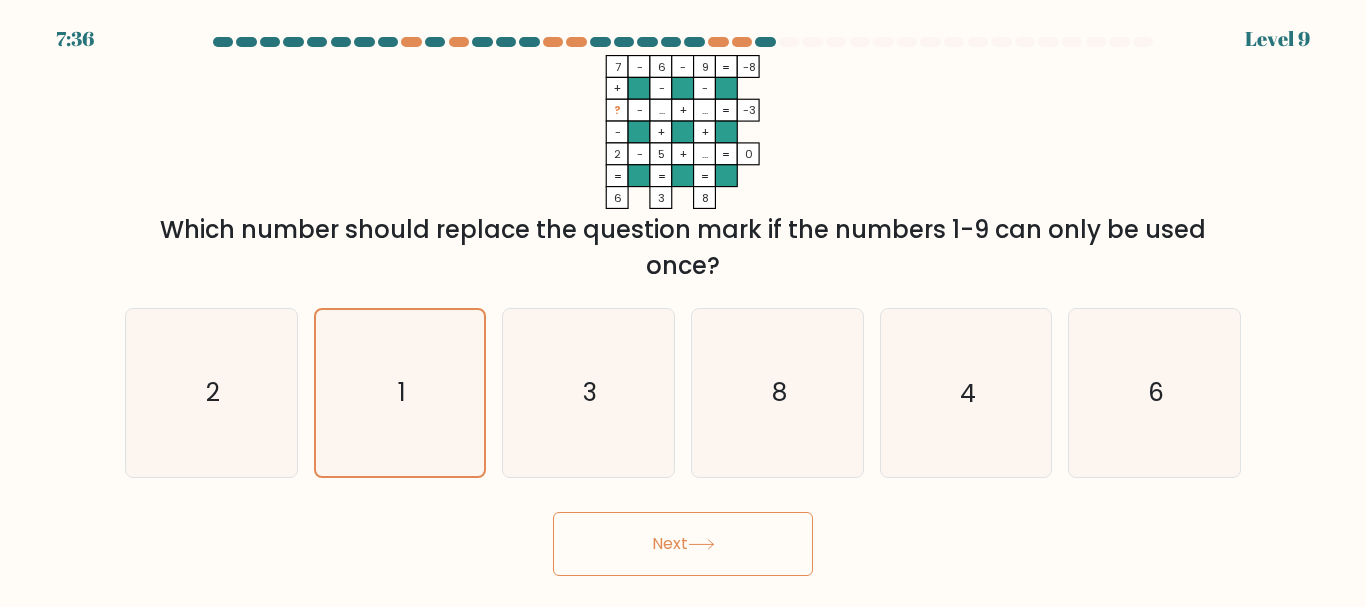 click on "Next" at bounding box center (683, 544) 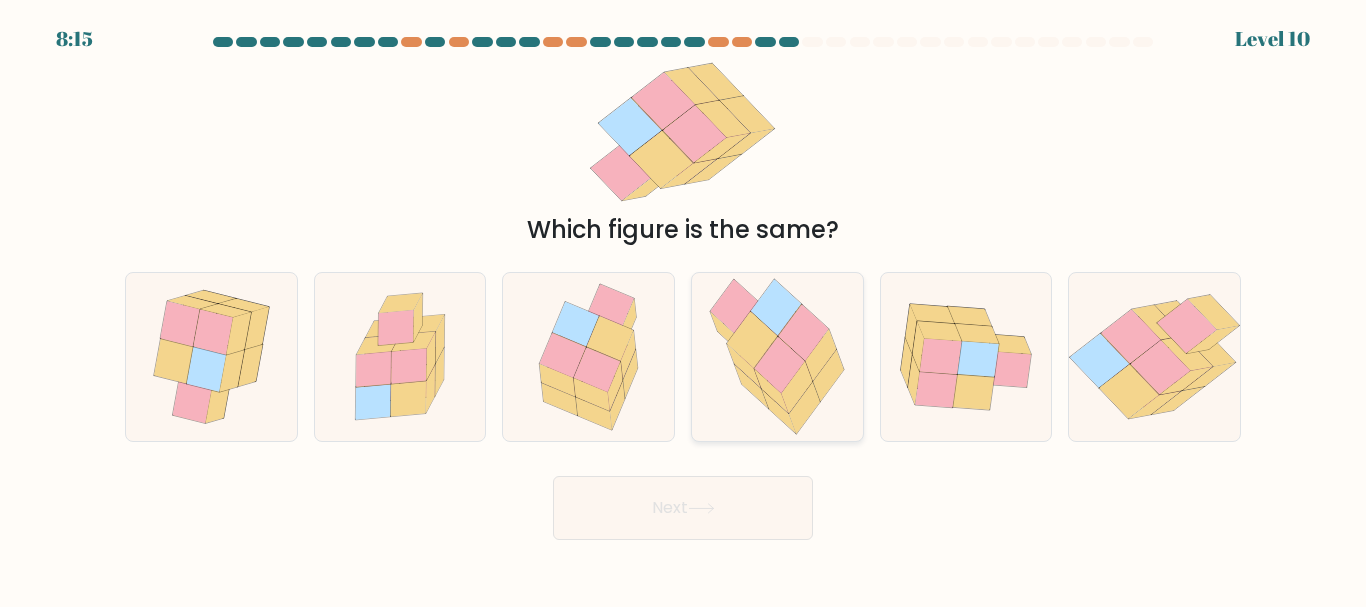 click 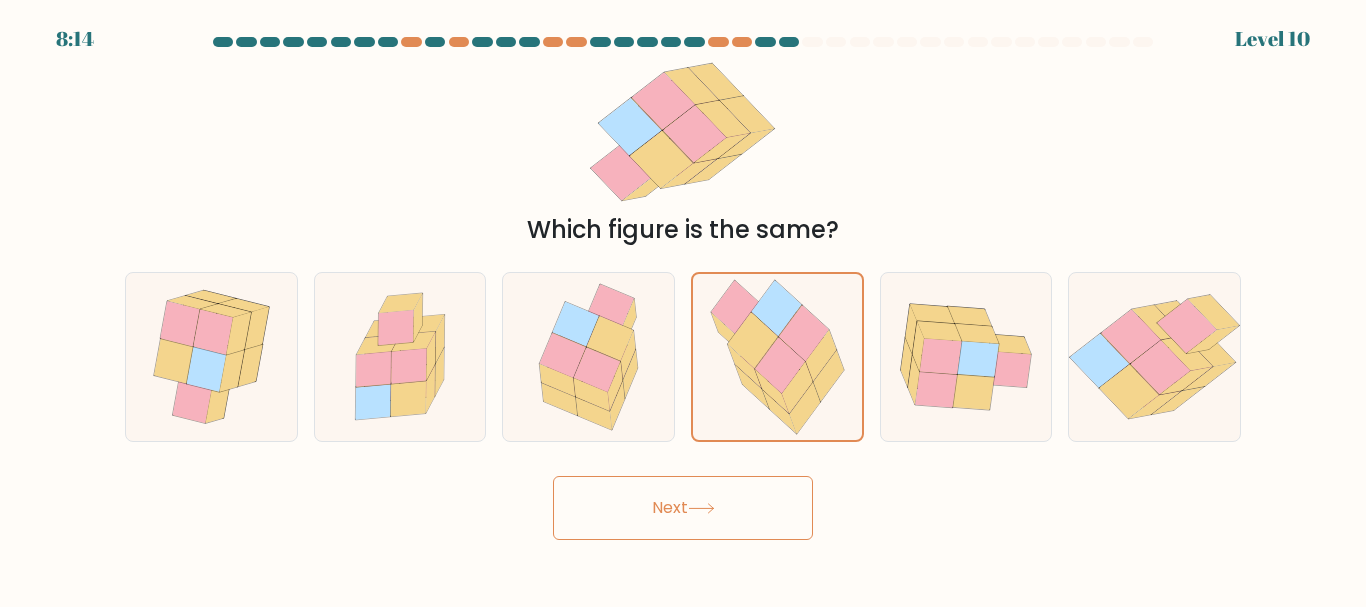 click on "Next" at bounding box center (683, 508) 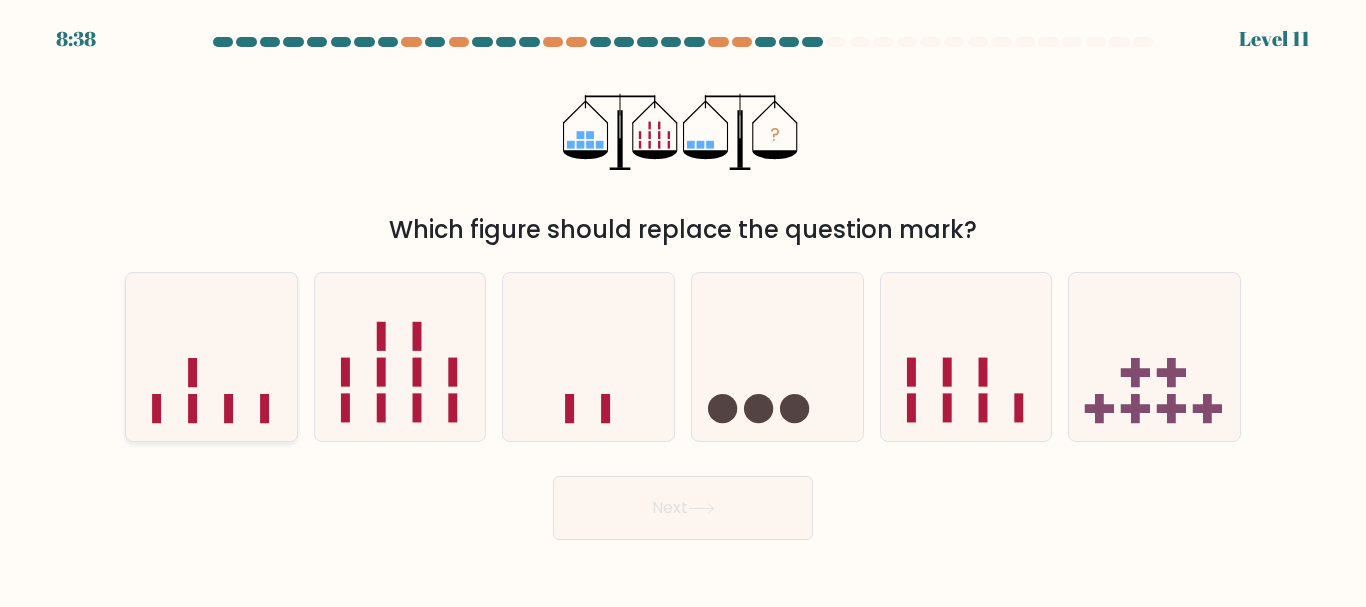click 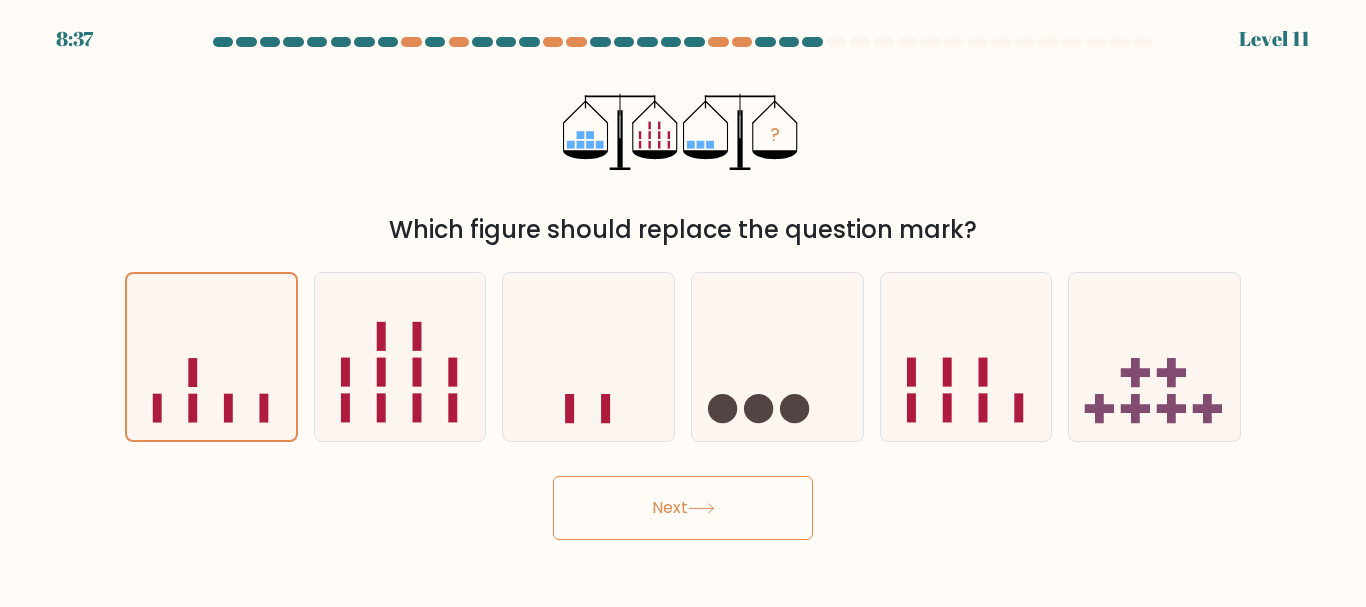 click on "Next" at bounding box center (683, 508) 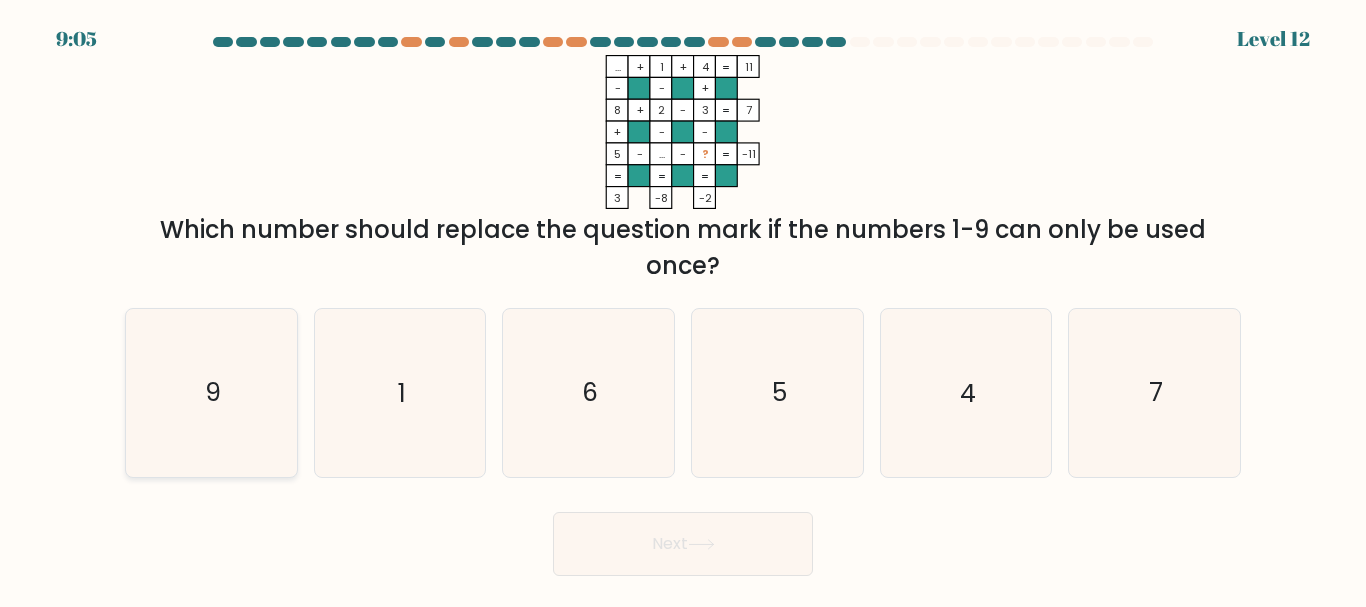 click on "9" 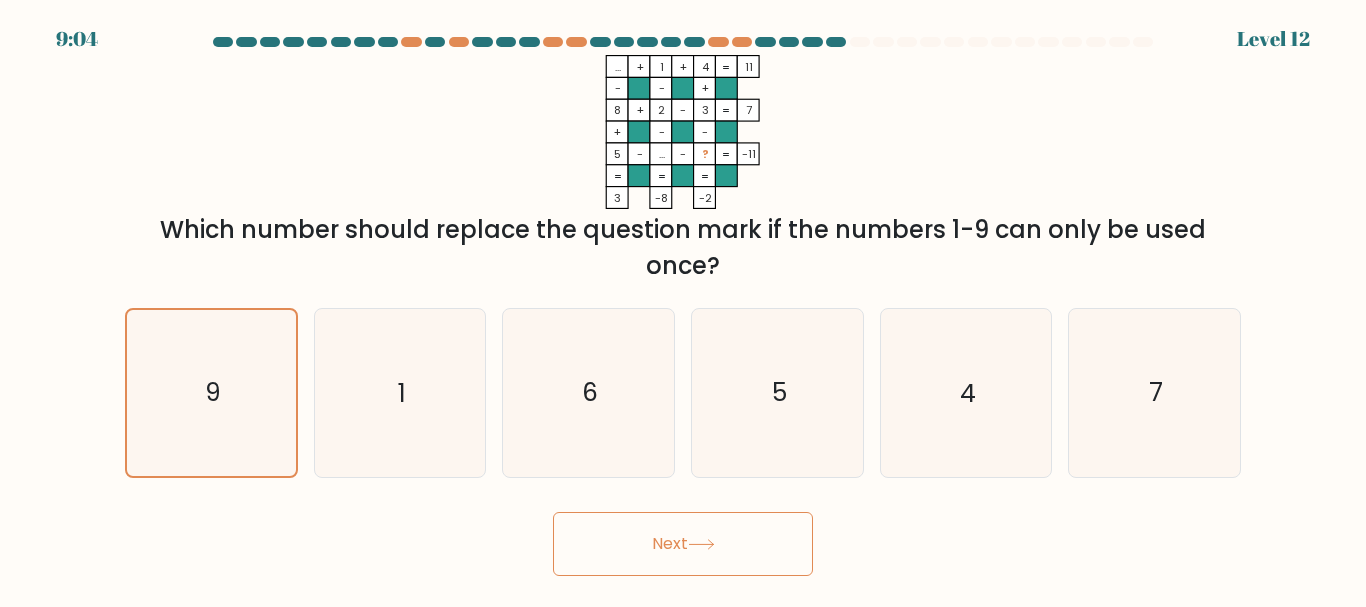 click on "Next" at bounding box center [683, 544] 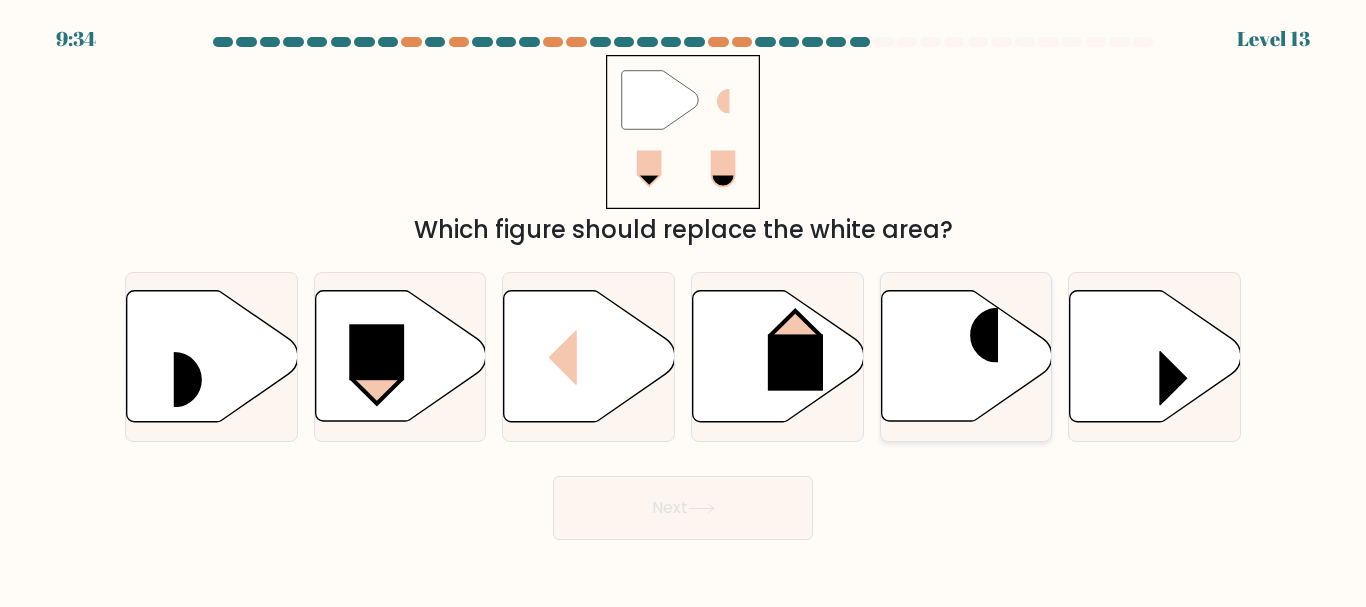 click 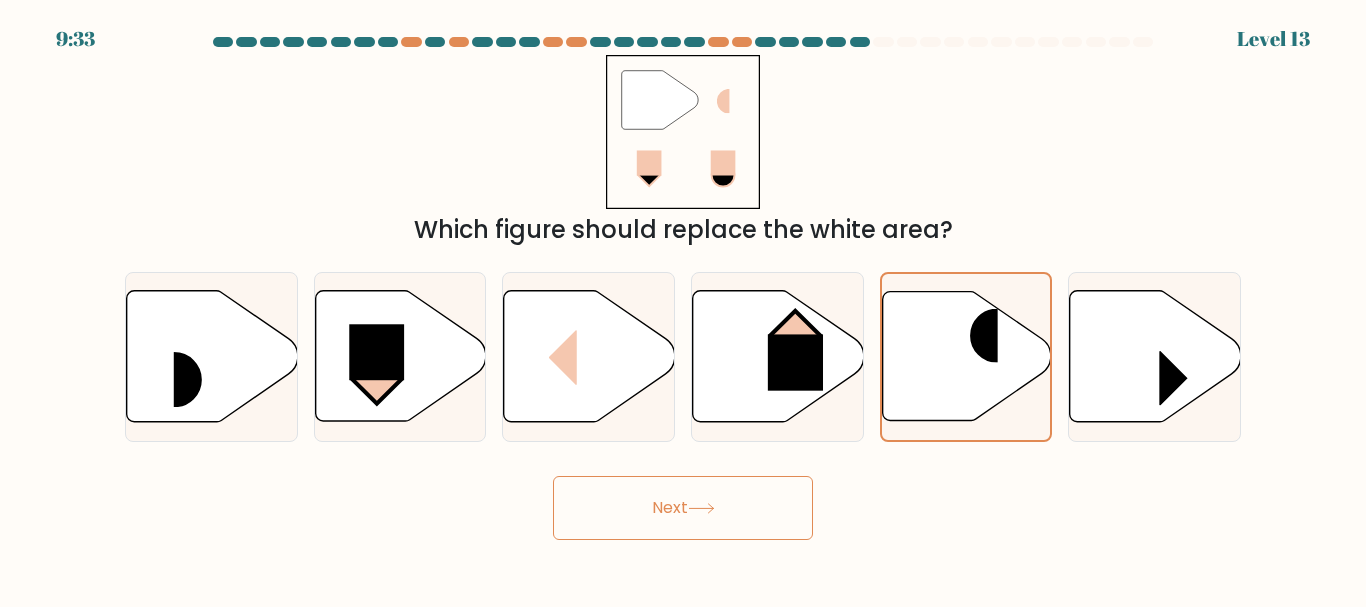 click on "Next" at bounding box center (683, 508) 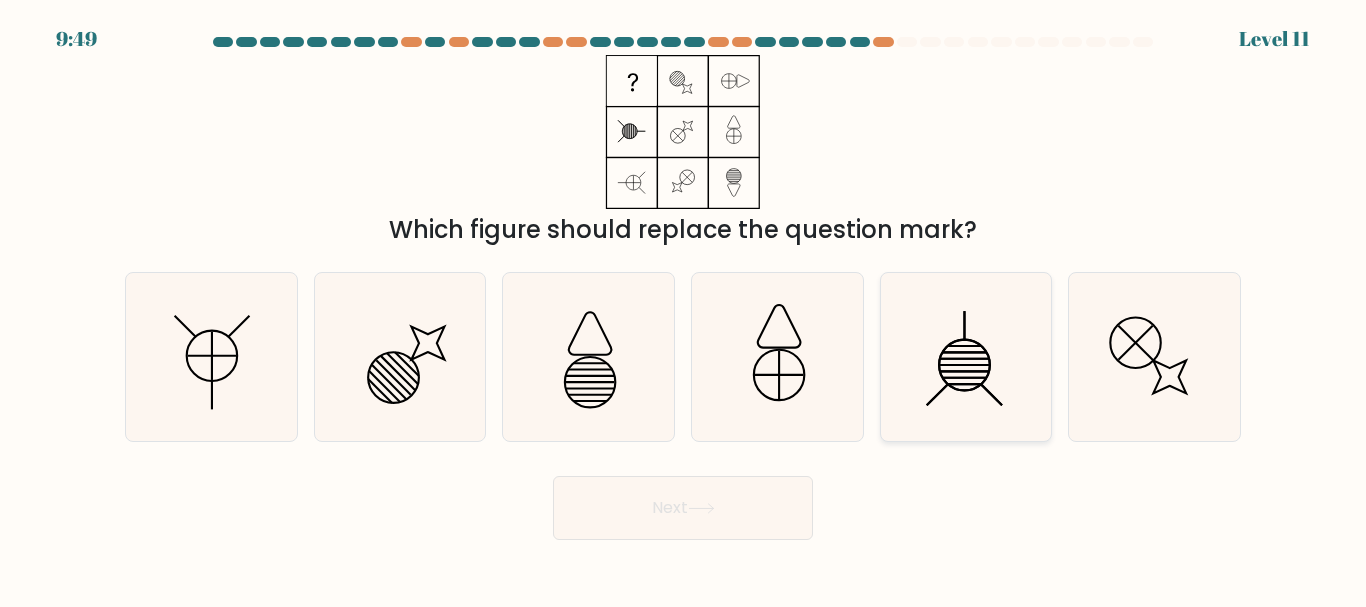 click 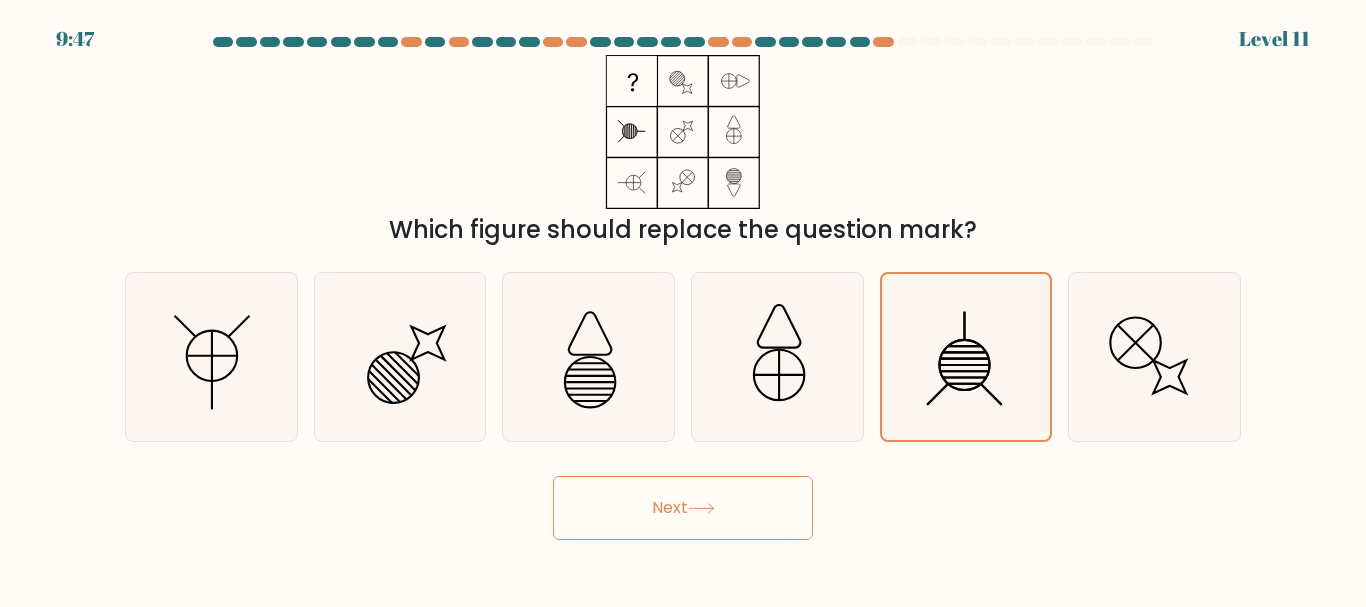 click on "Next" at bounding box center (683, 508) 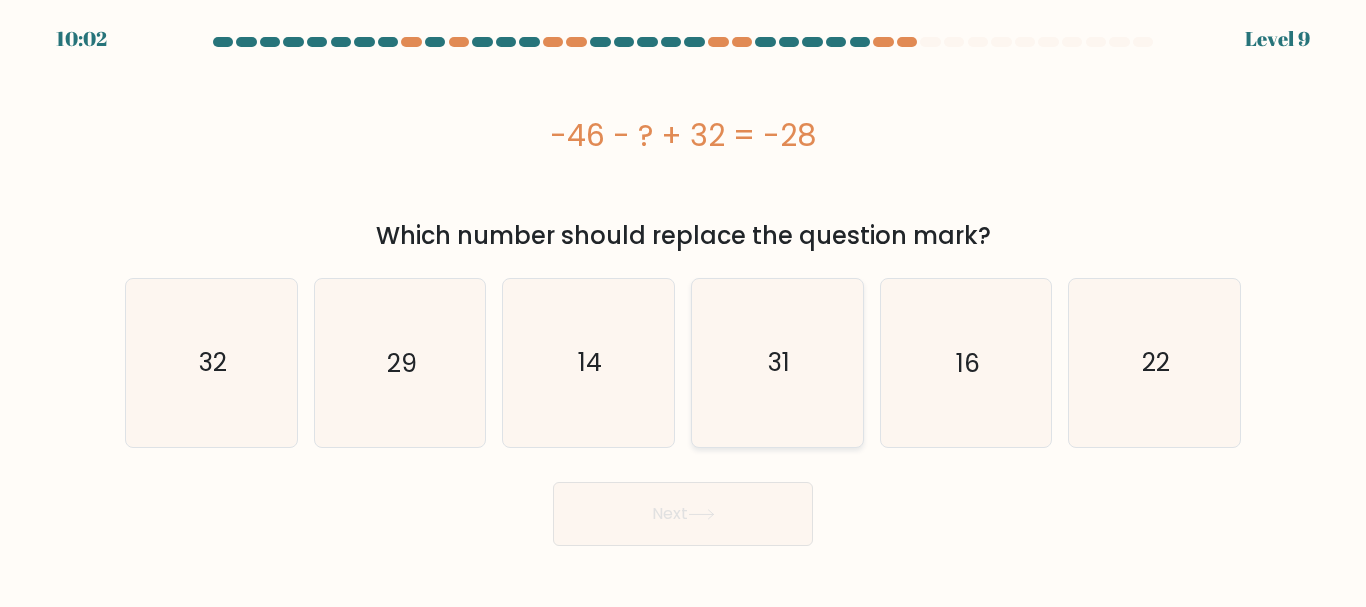 click on "31" 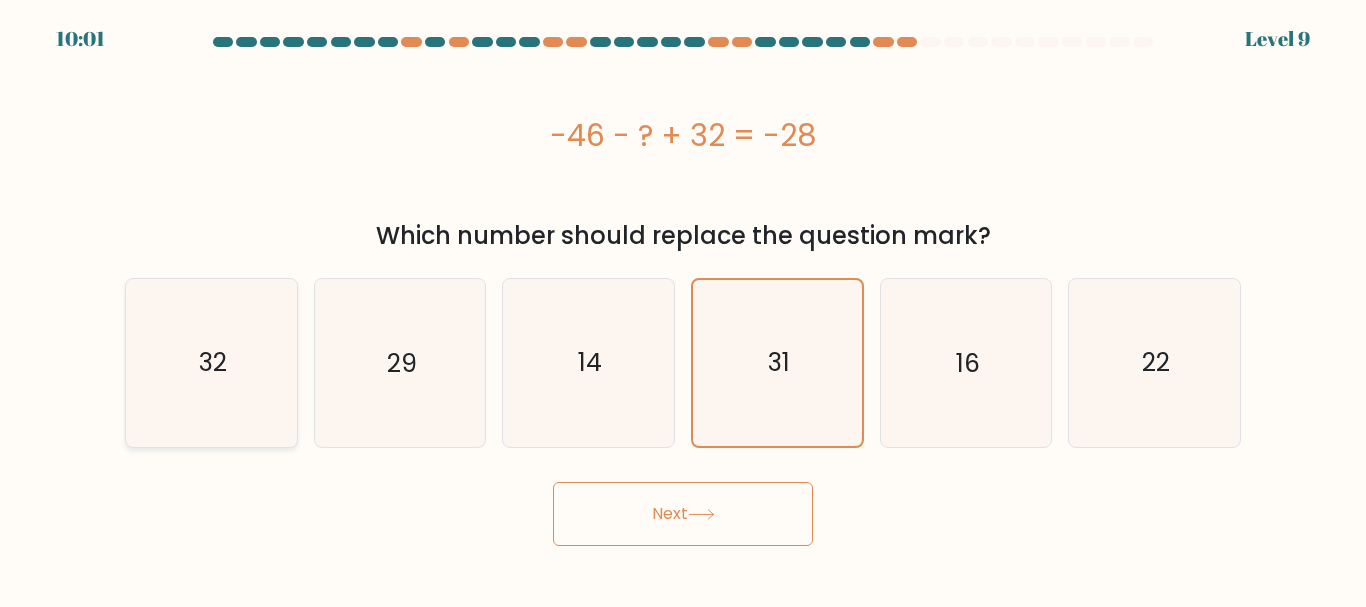 click on "32" 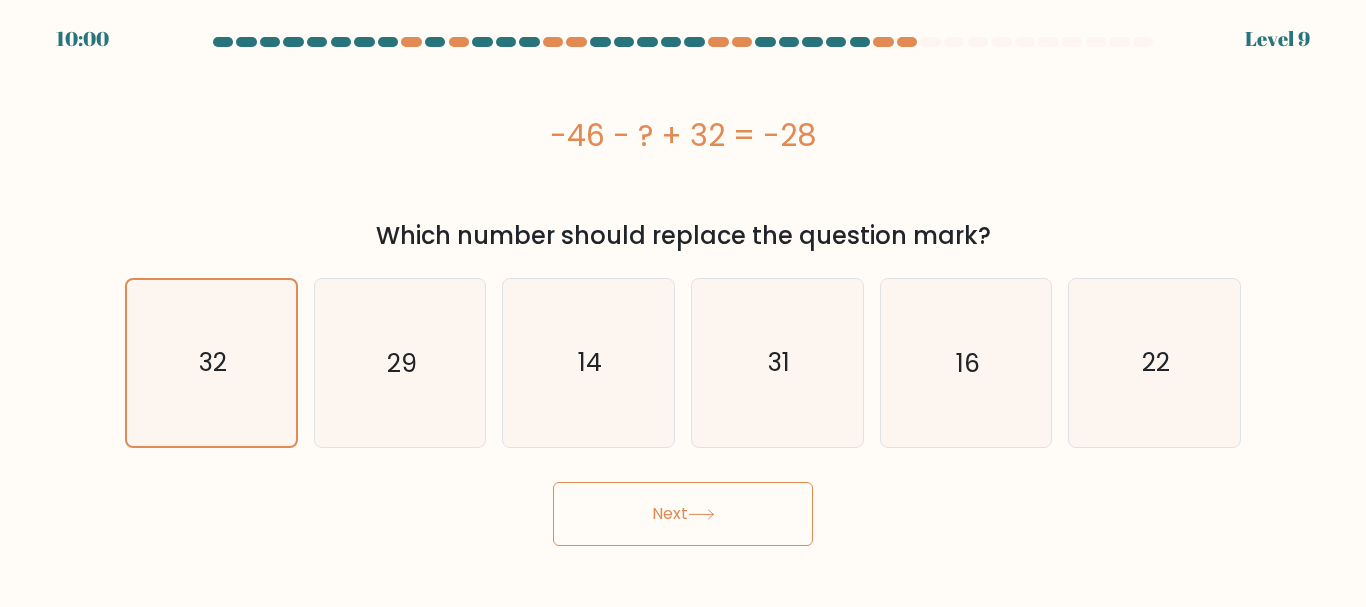 click on "Next" at bounding box center [683, 514] 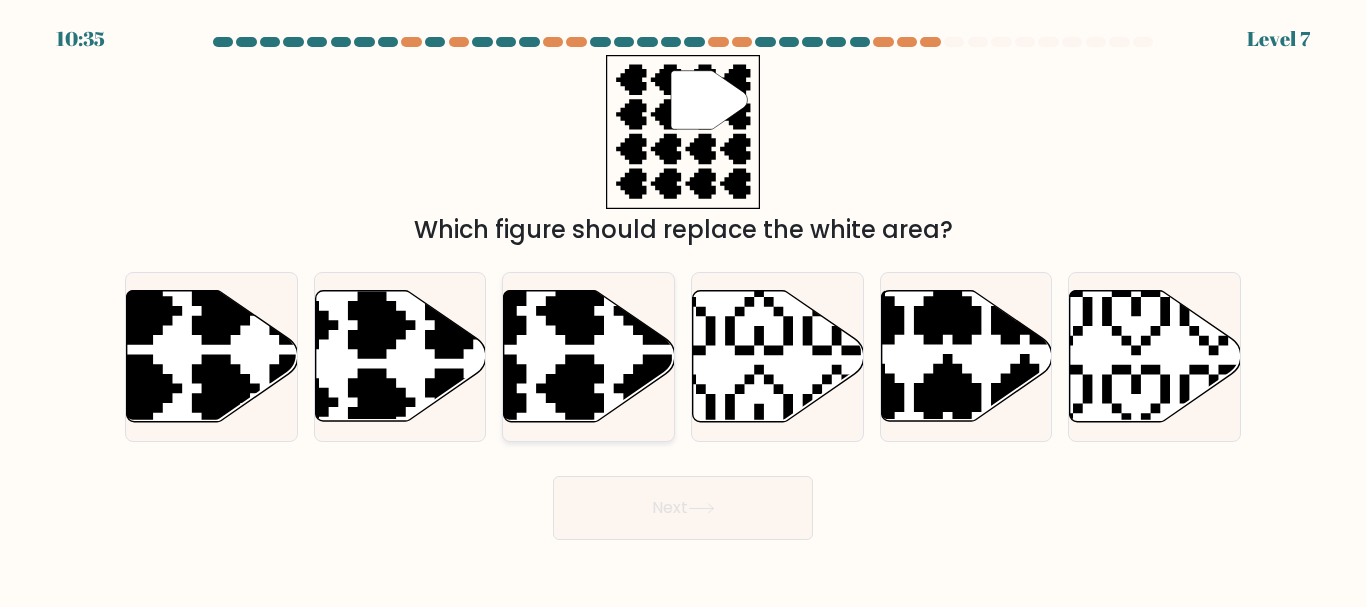 click 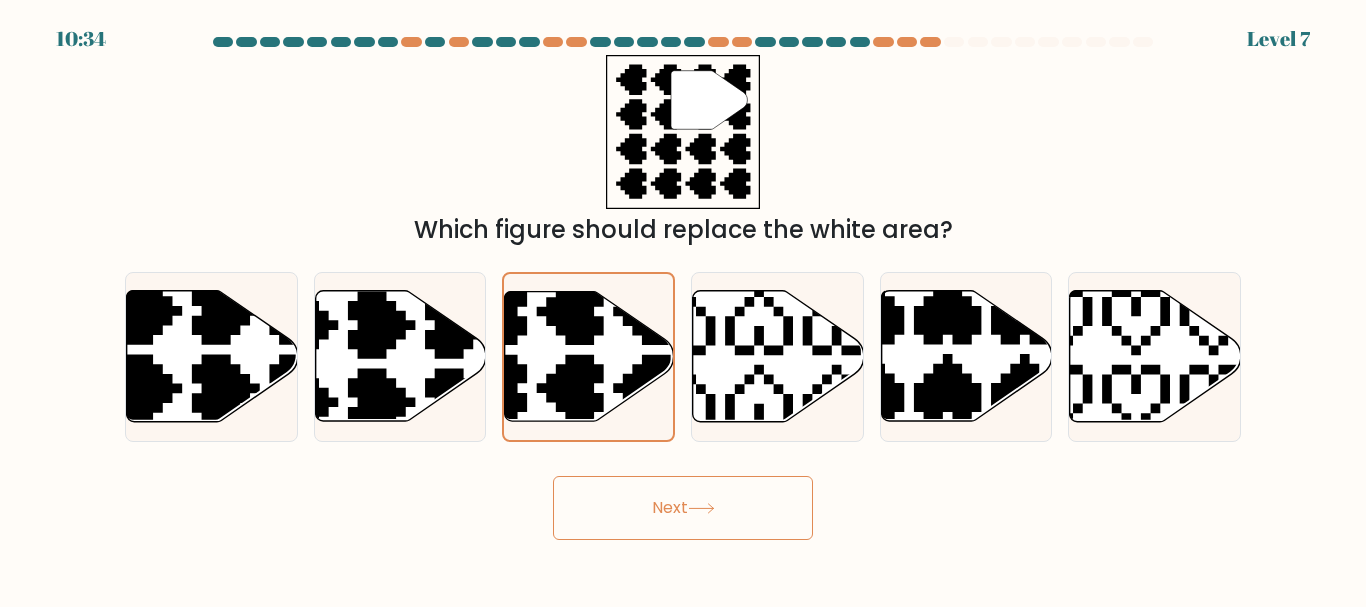 click on "Next" at bounding box center (683, 508) 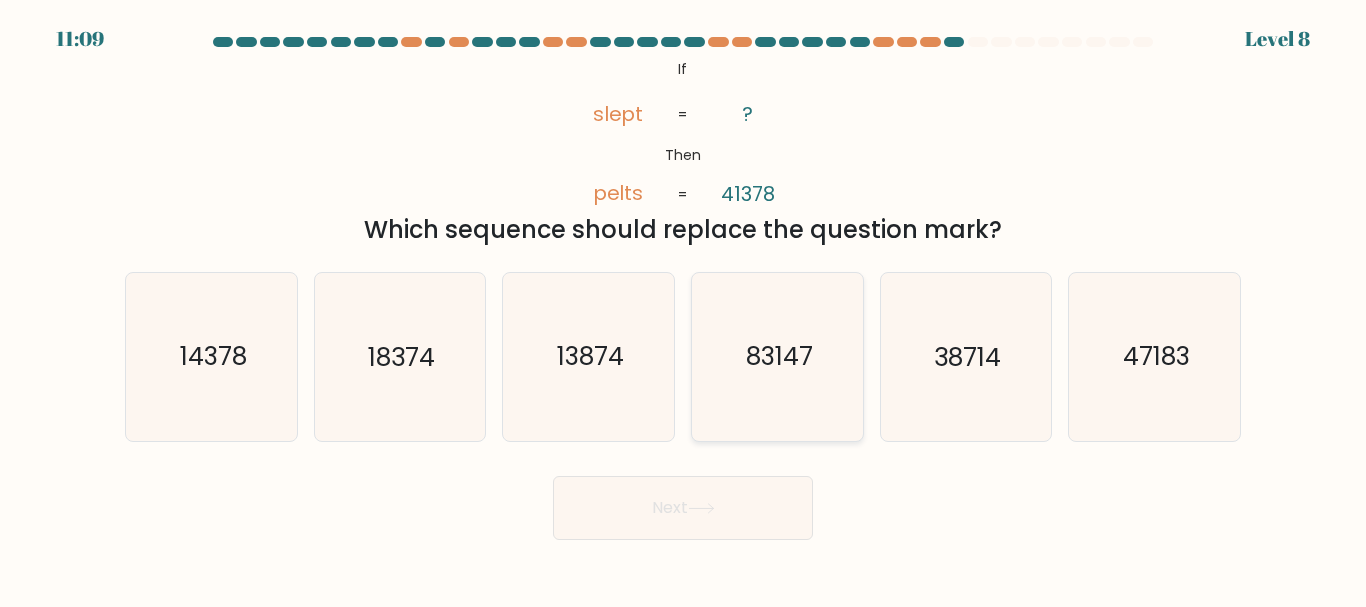 click on "83147" 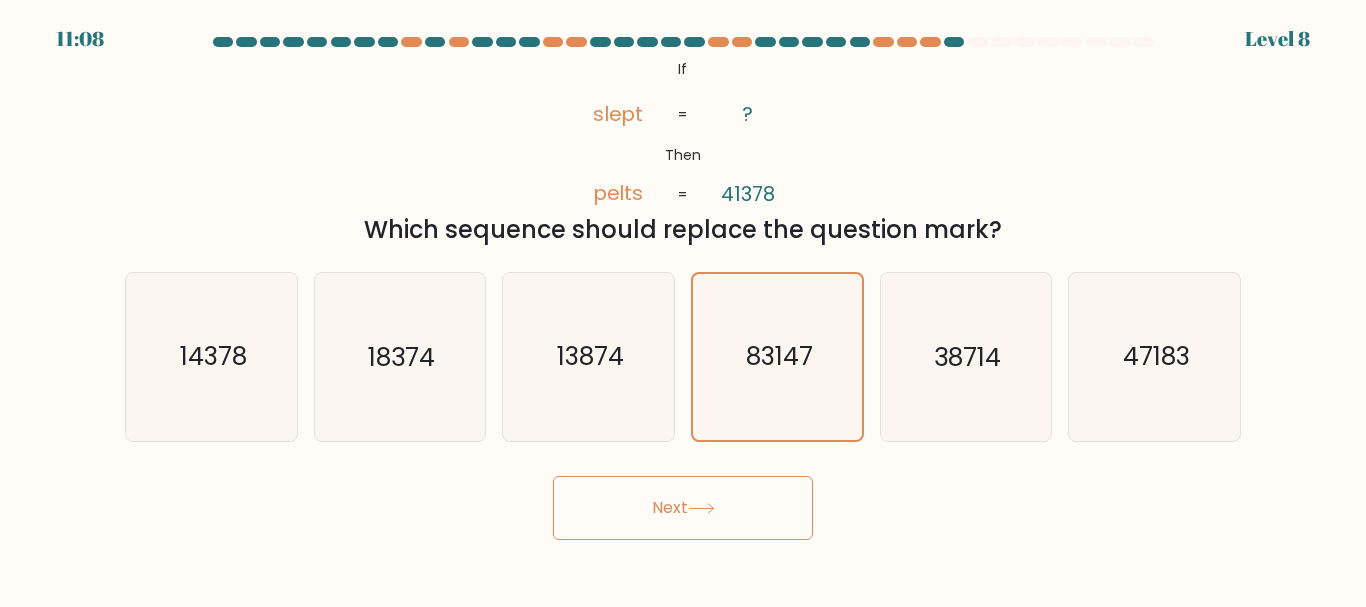 click on "Next" at bounding box center (683, 508) 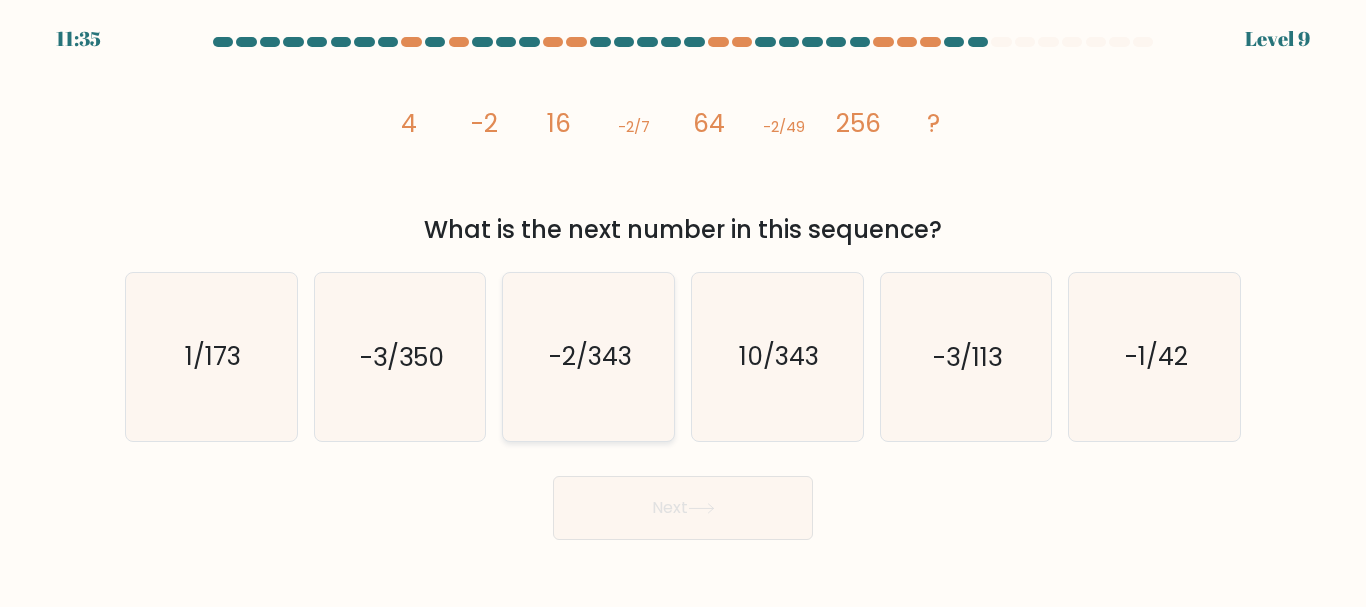 click on "-2/343" 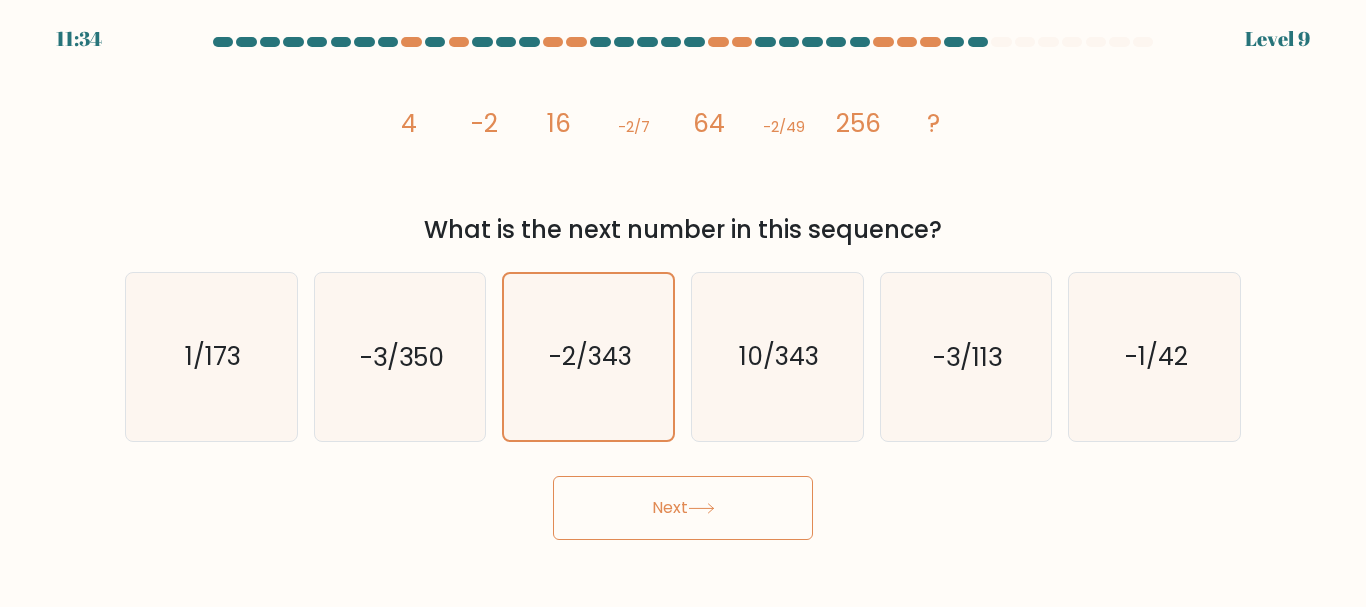 click on "Next" at bounding box center [683, 508] 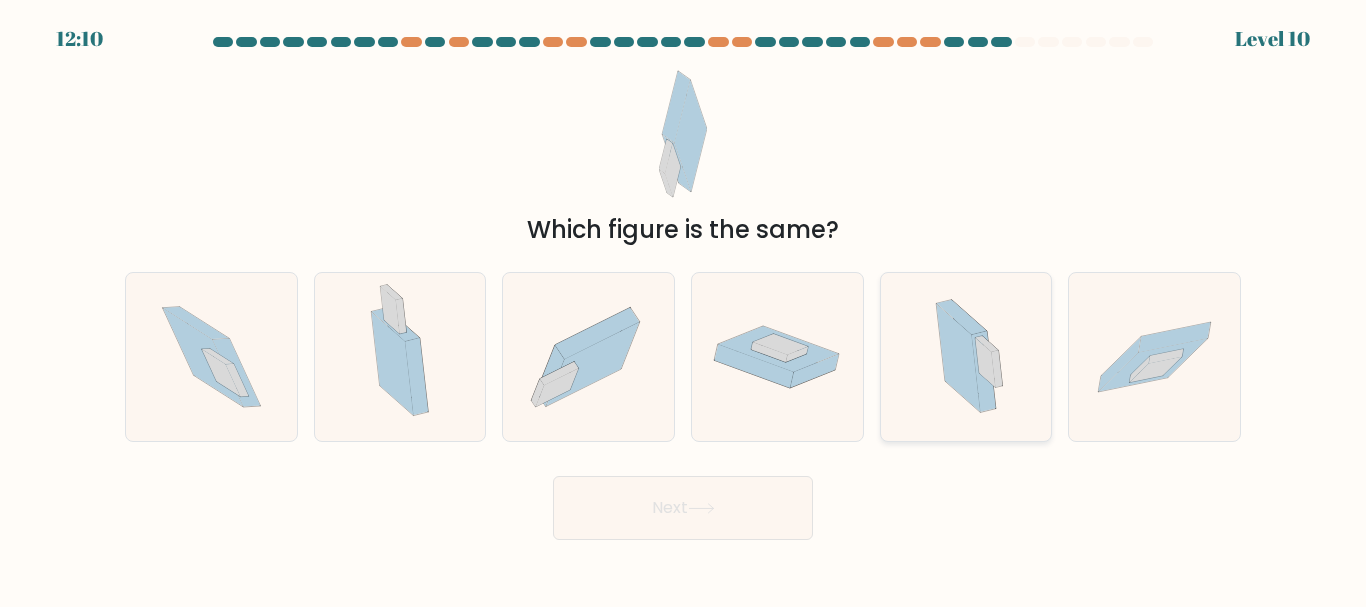 click 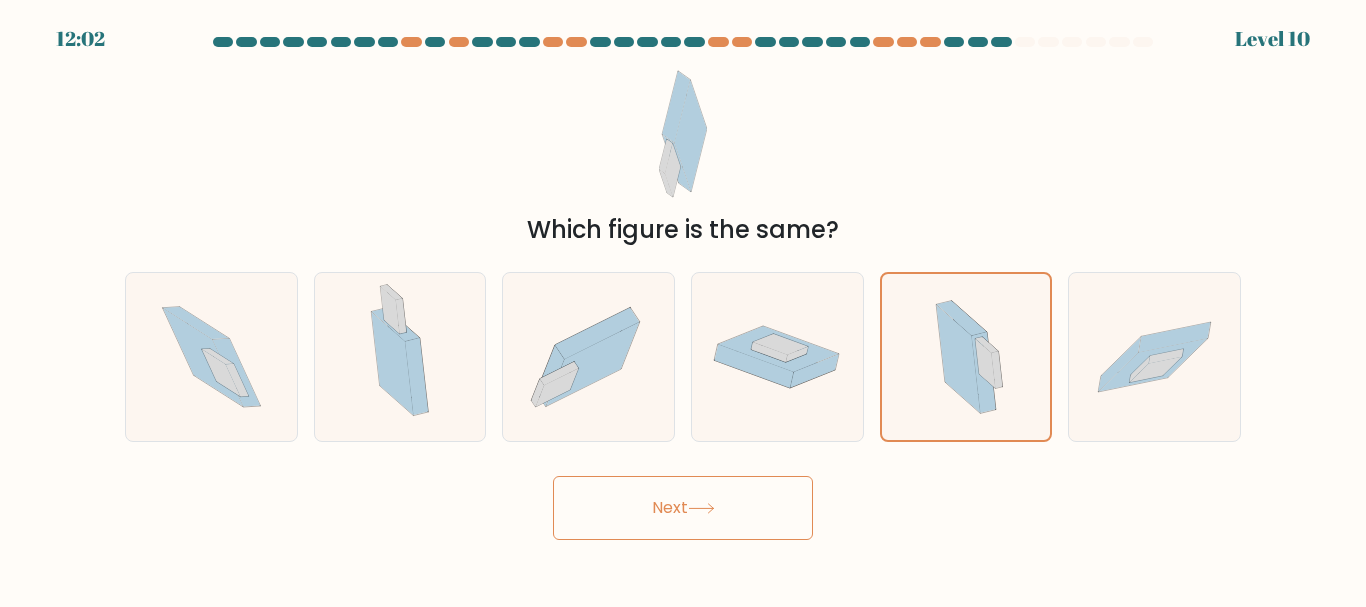 click on "Next" at bounding box center [683, 508] 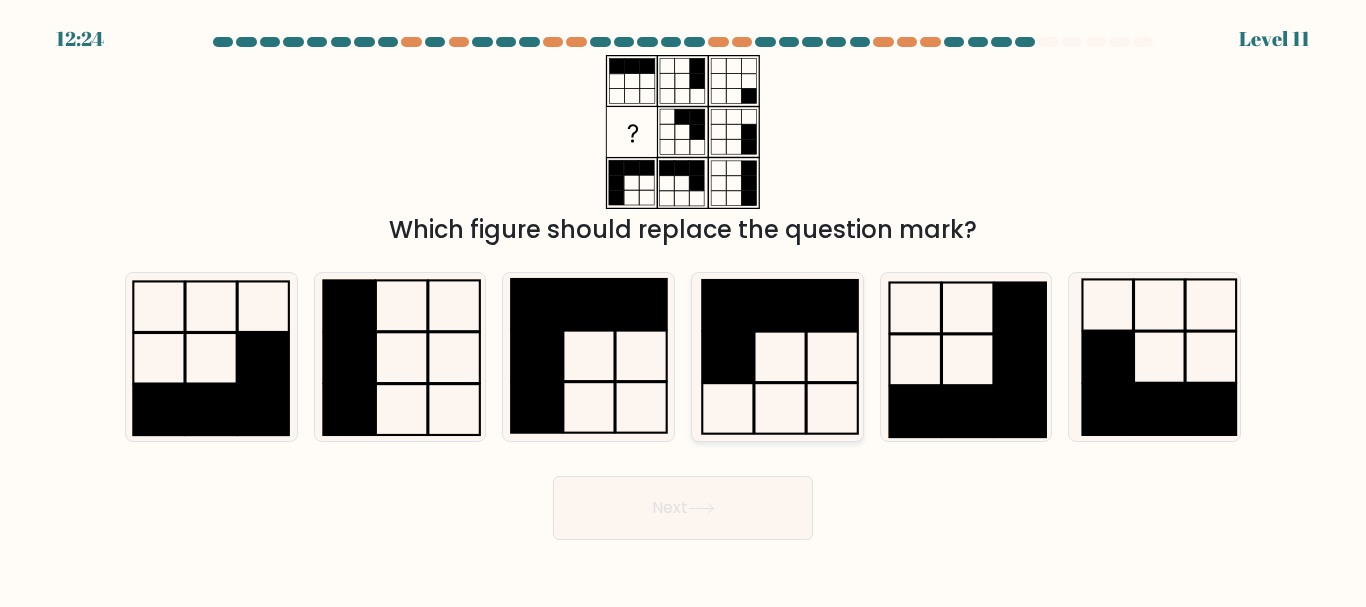 click 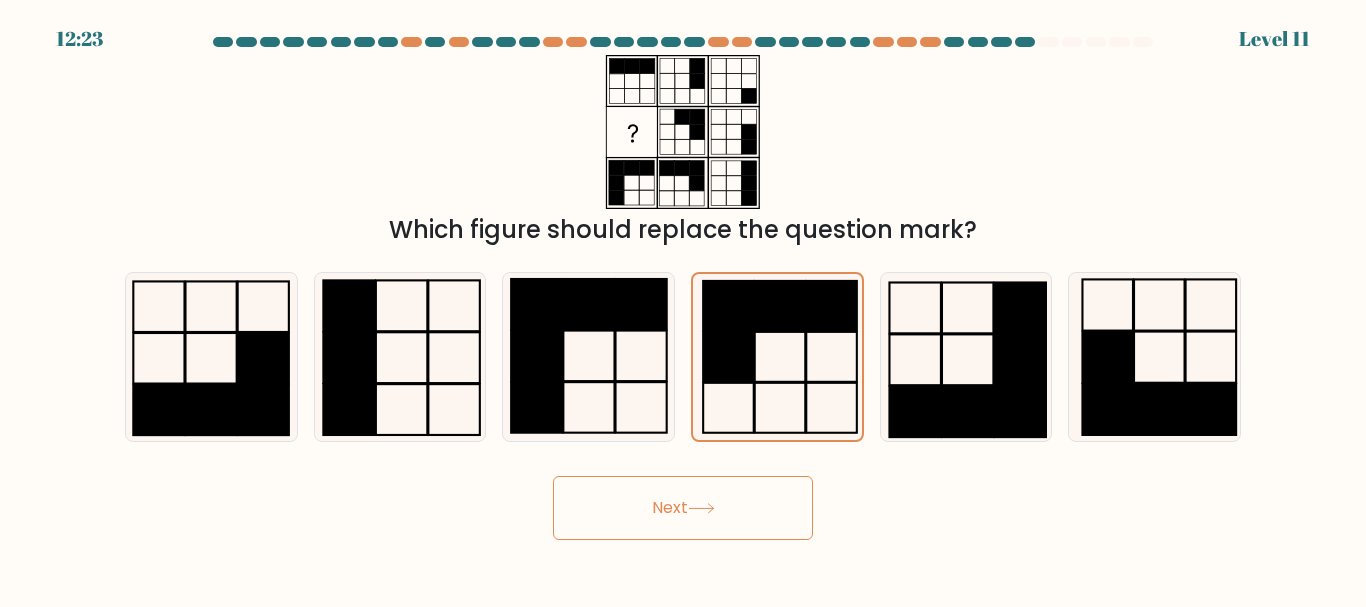 click on "Next" at bounding box center [683, 508] 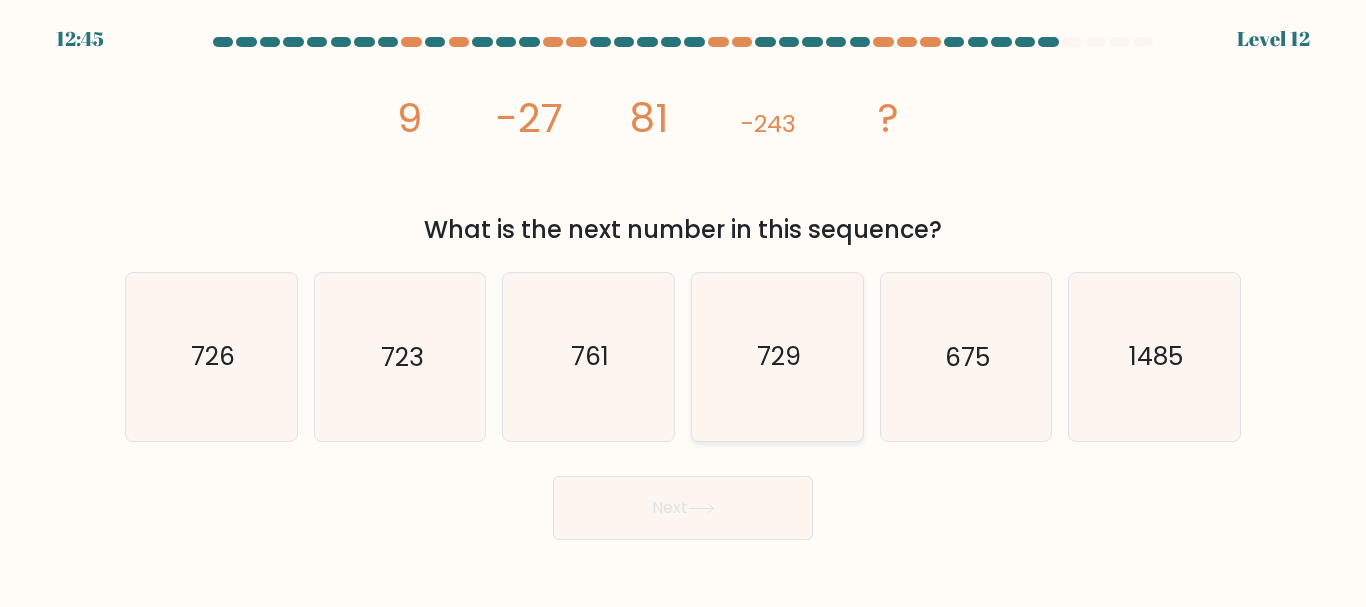 click on "729" 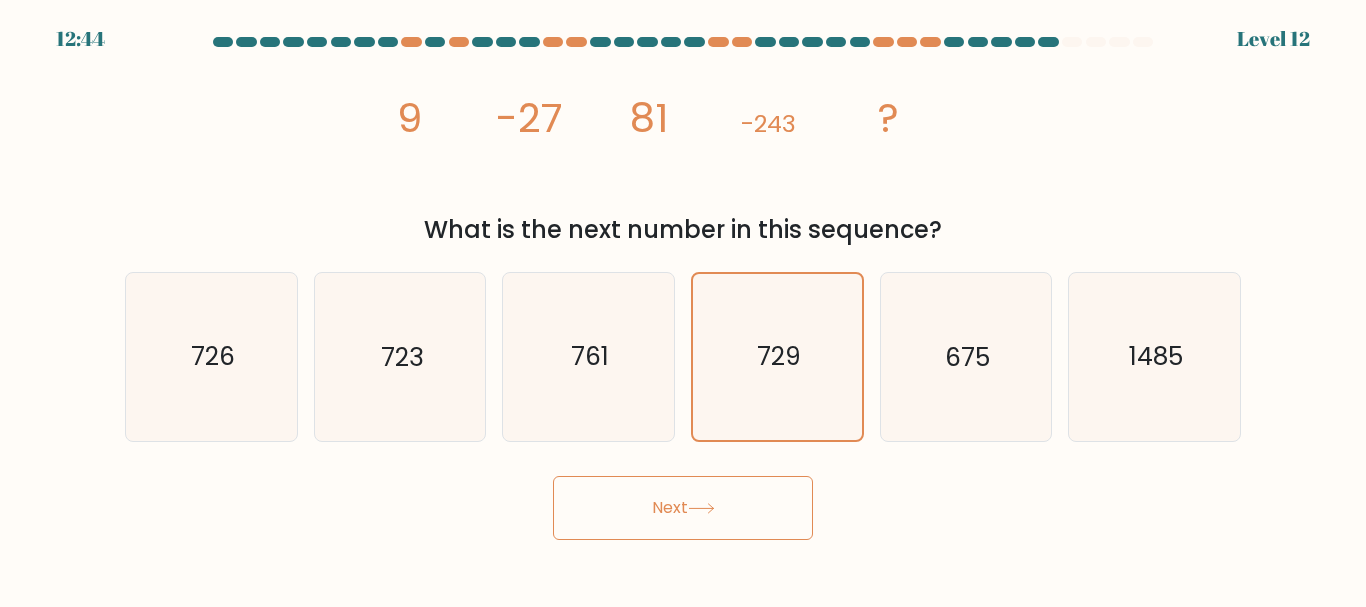 click on "Next" at bounding box center [683, 508] 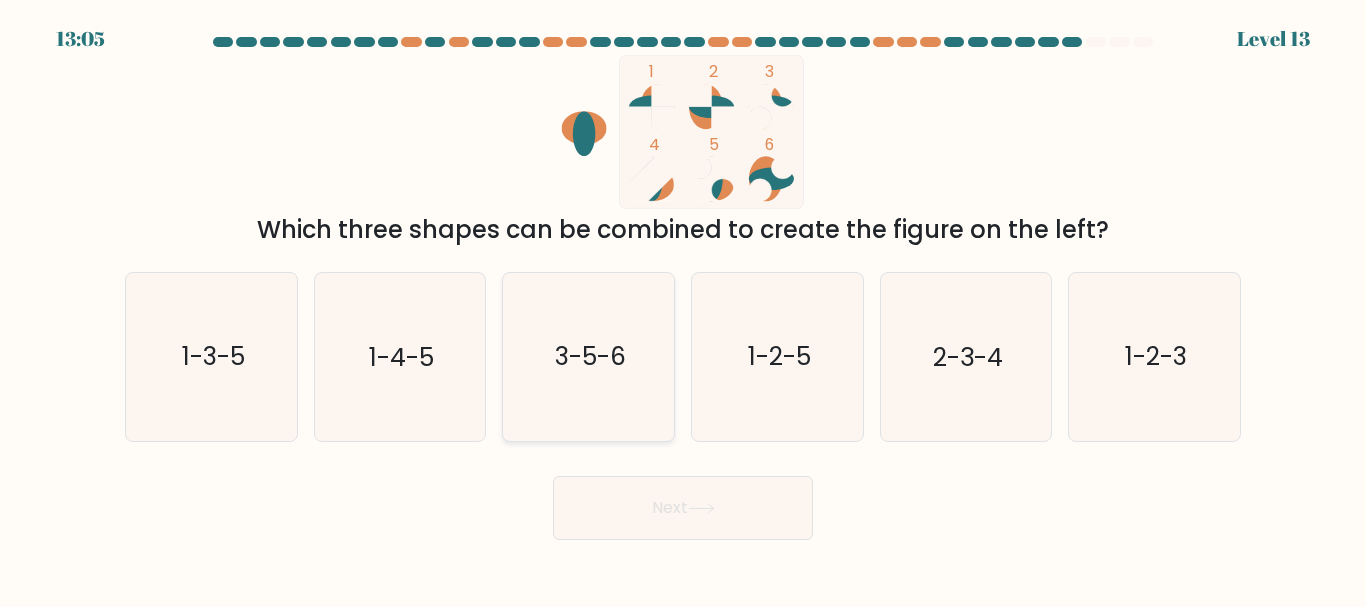 click on "3-5-6" 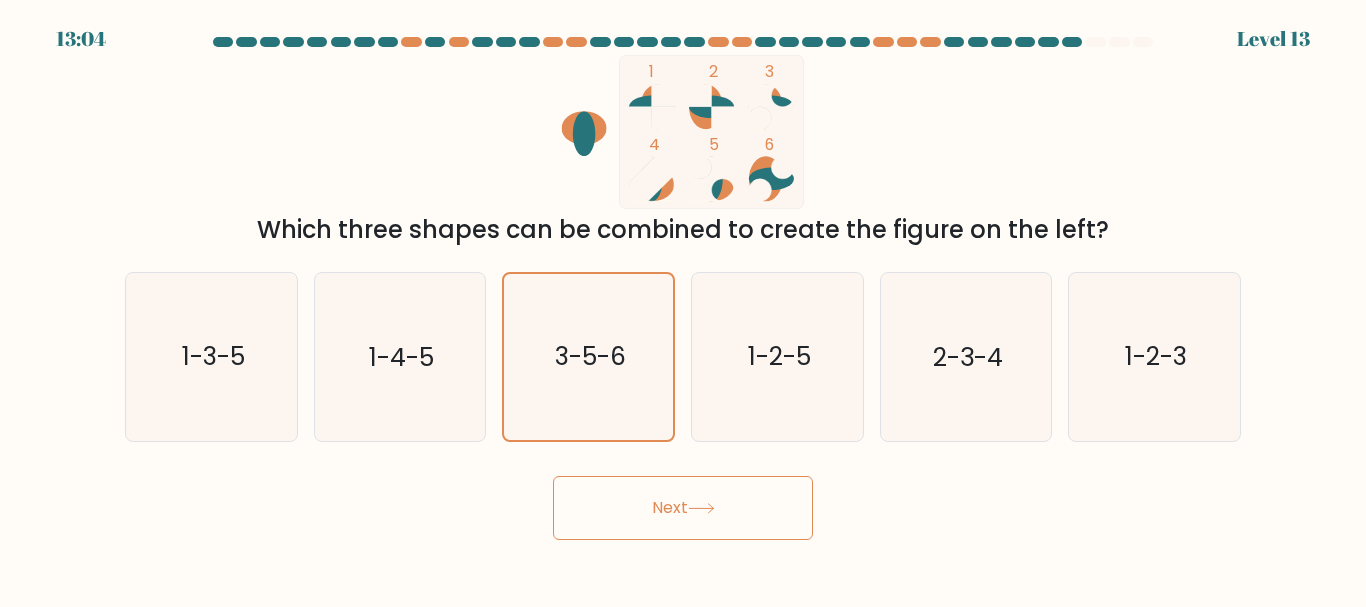 click on "Next" at bounding box center [683, 508] 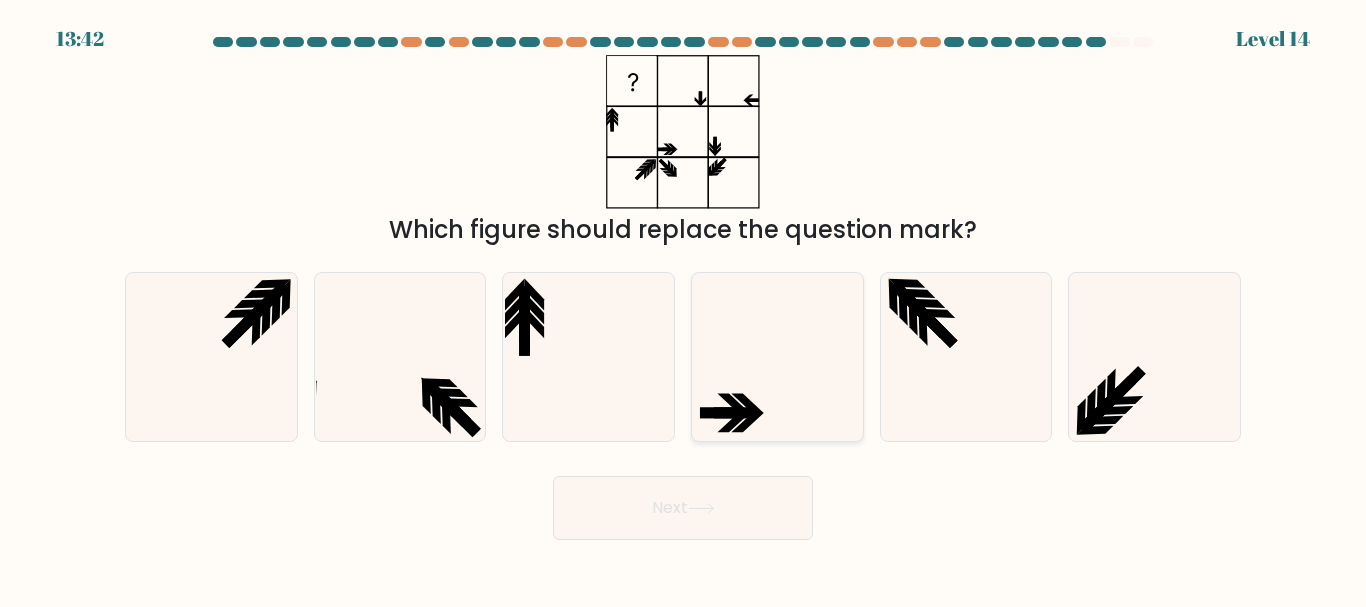 click 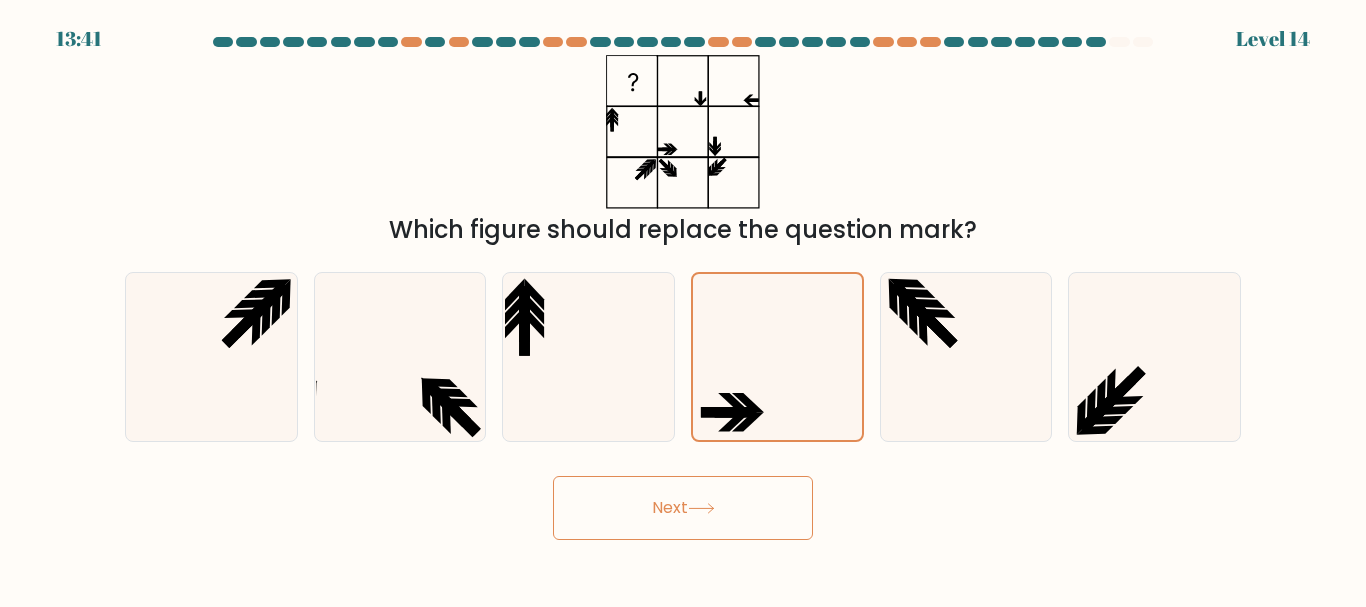 click on "Next" at bounding box center (683, 508) 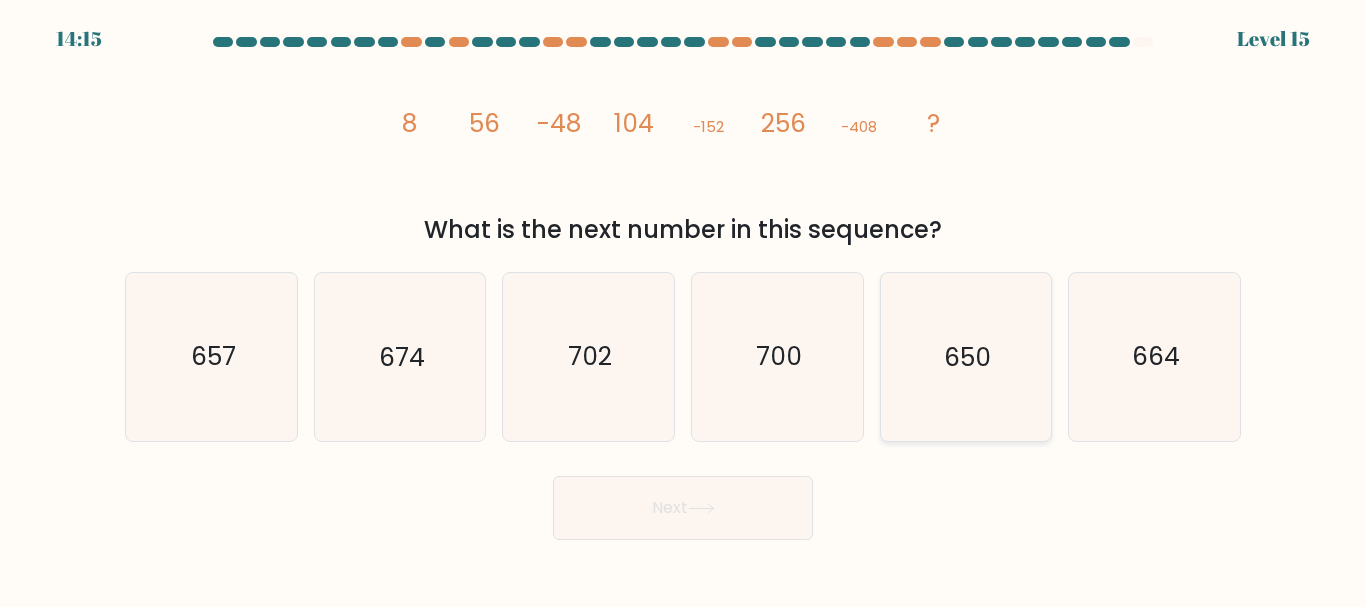 click on "650" 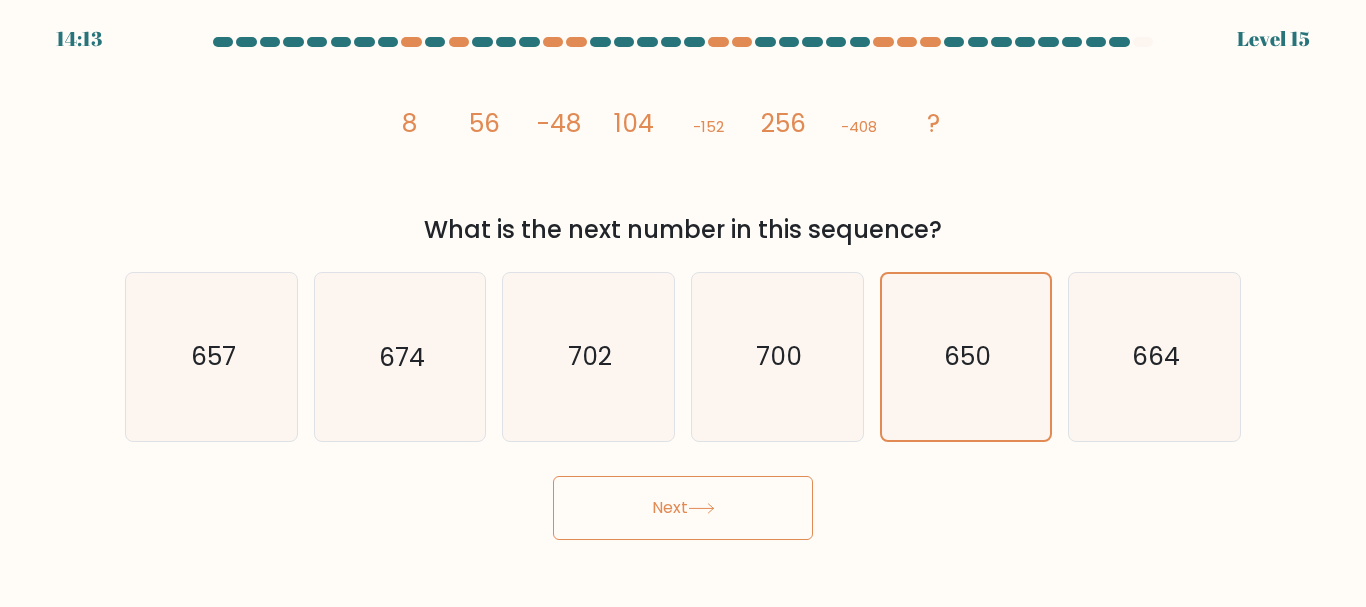 click on "Next" at bounding box center [683, 508] 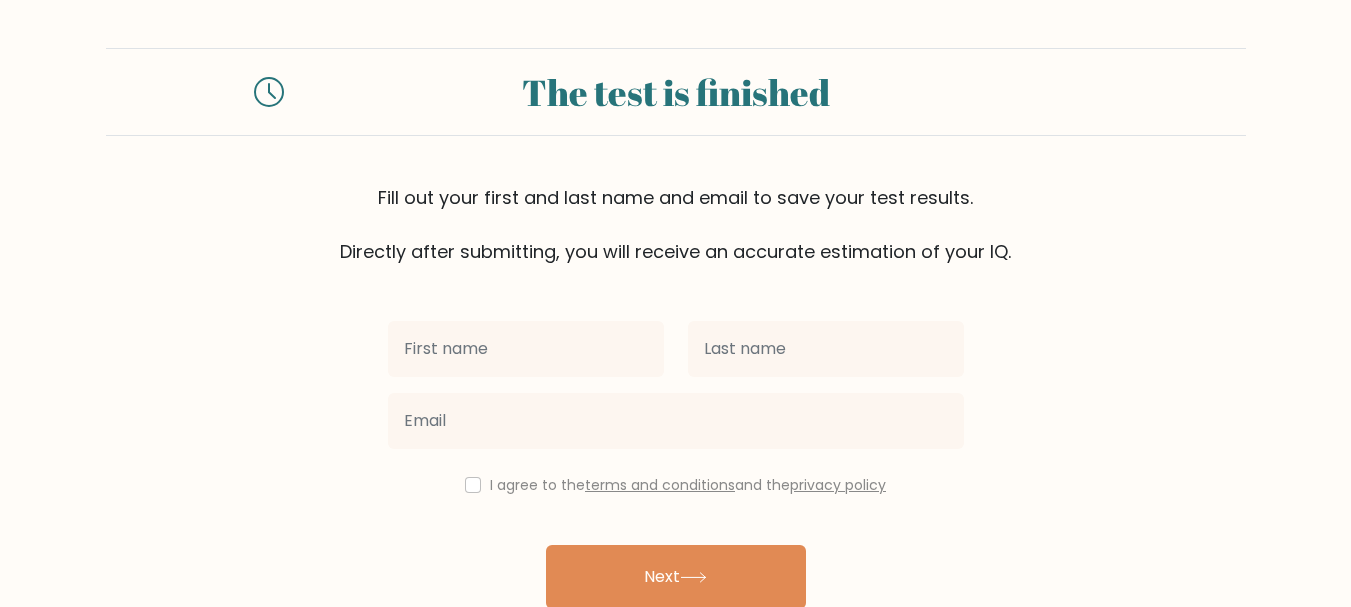 scroll, scrollTop: 0, scrollLeft: 0, axis: both 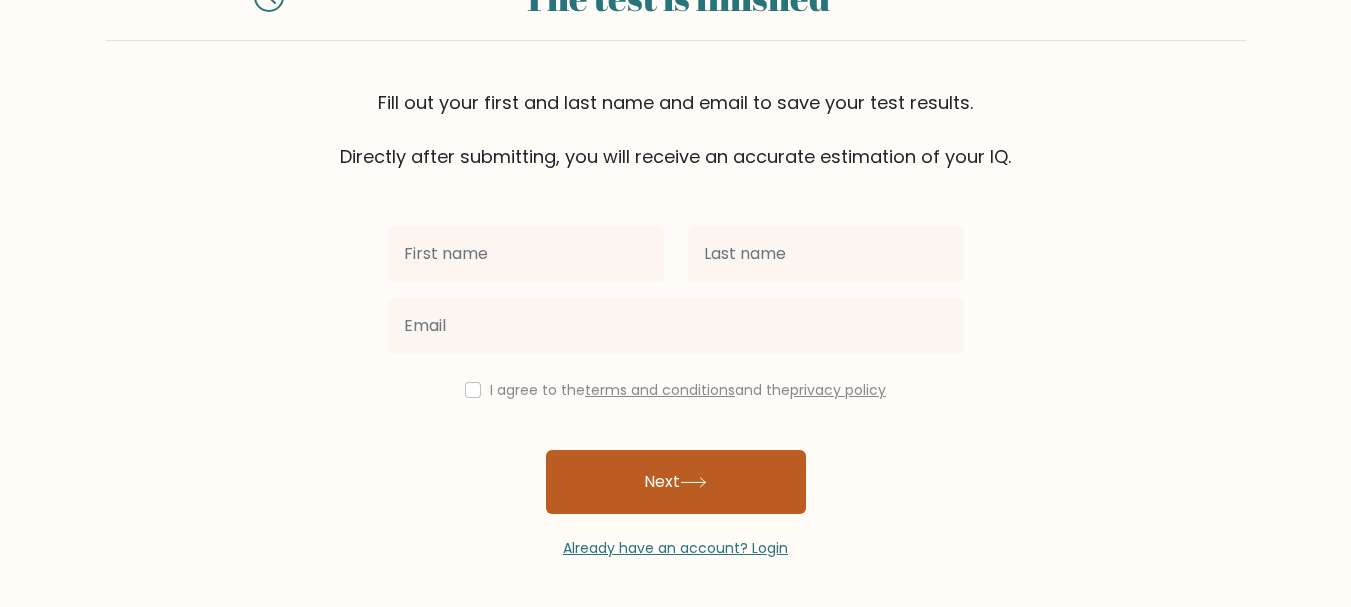 click on "Next" at bounding box center (676, 482) 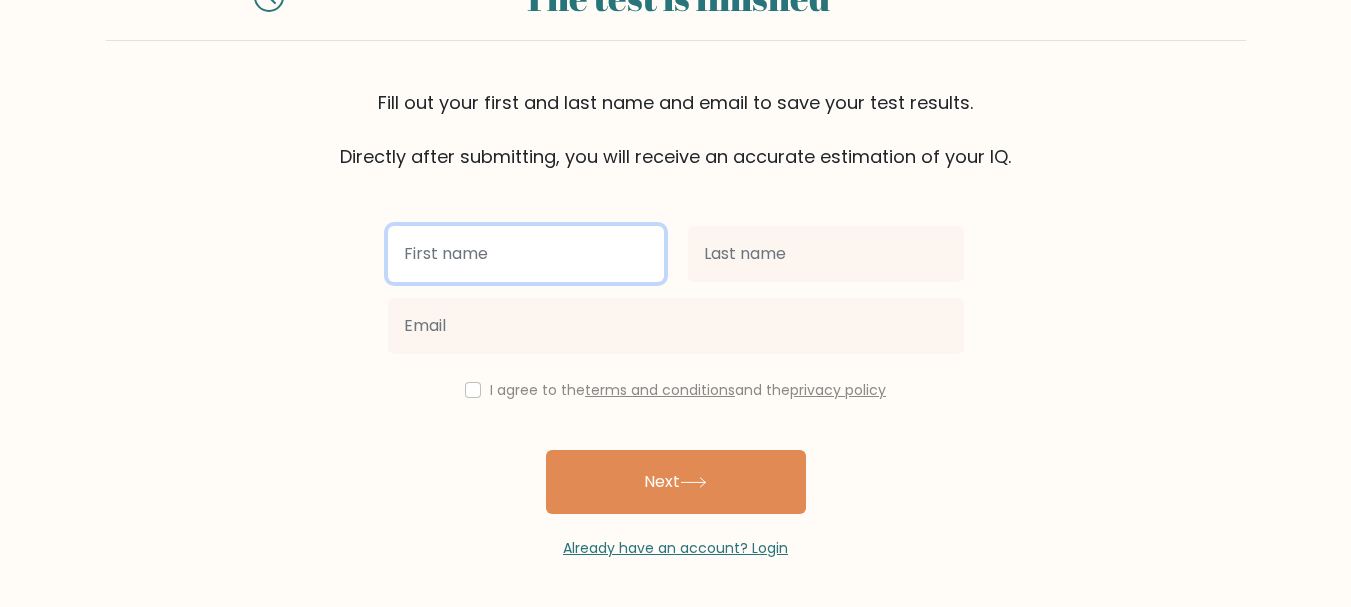 click at bounding box center [526, 254] 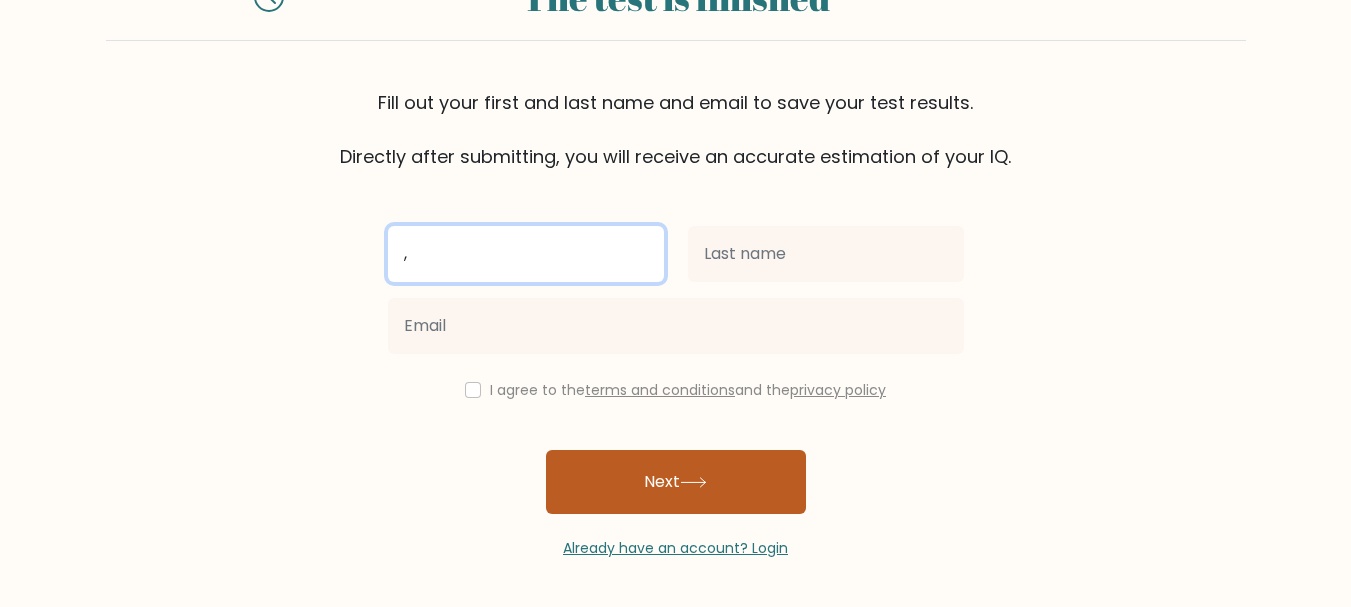type on "," 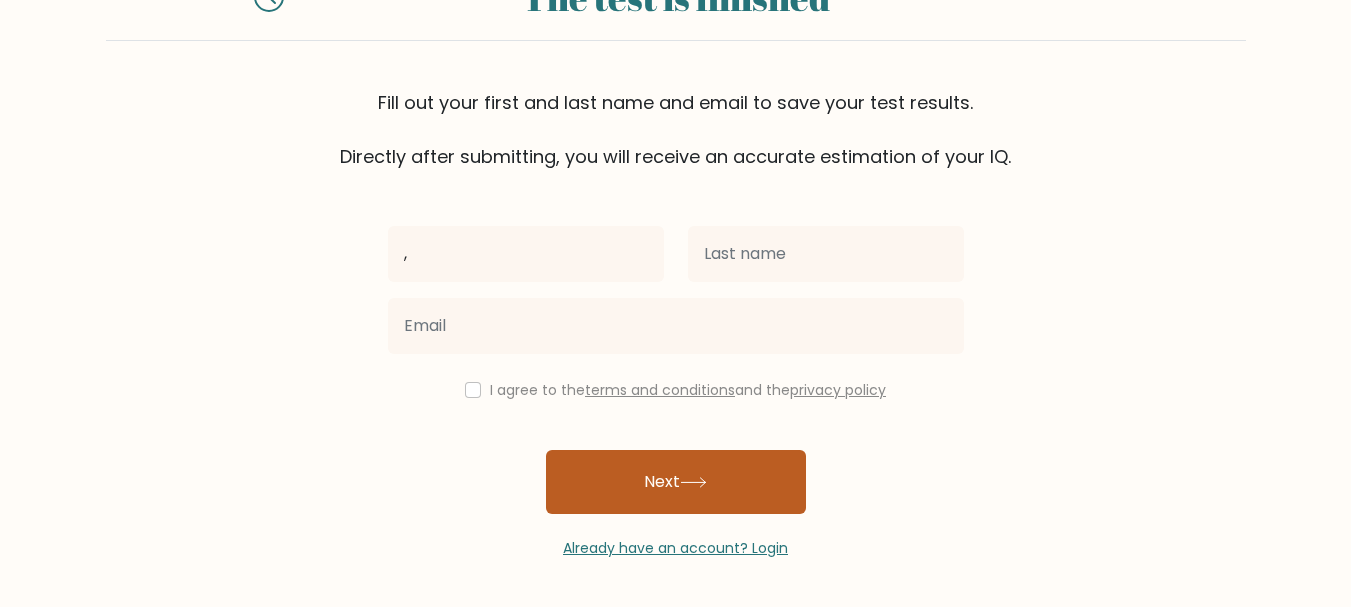 click on "Next" at bounding box center (676, 482) 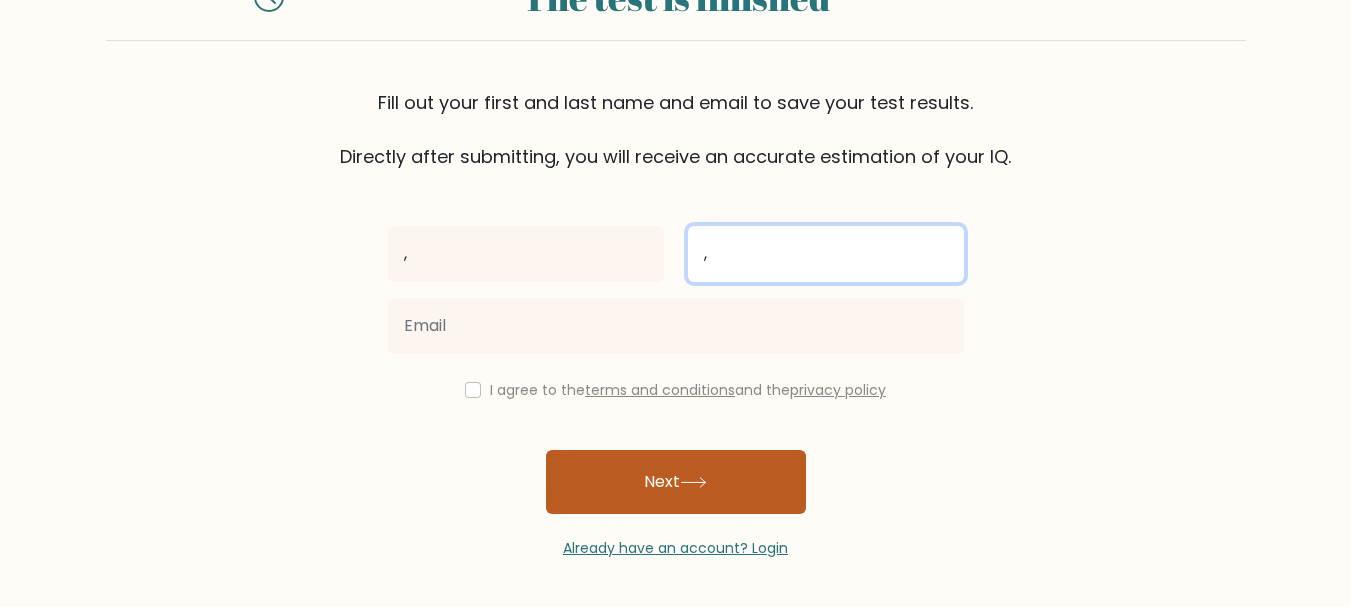 type on "," 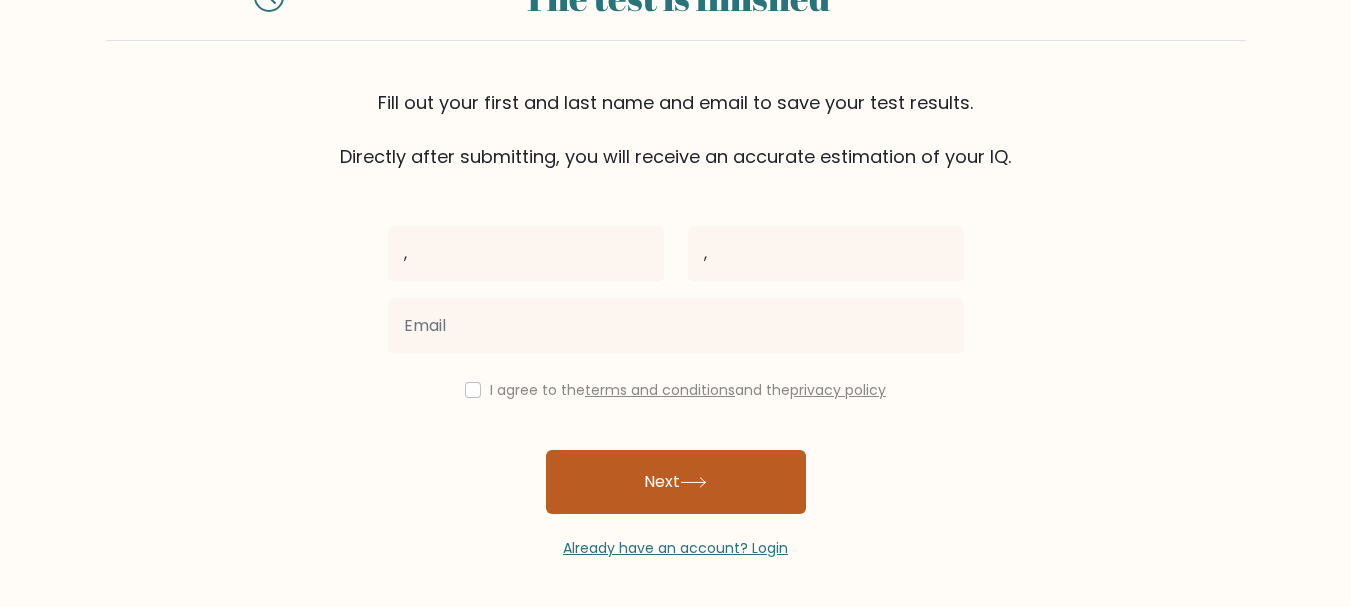 click on "Next" at bounding box center (676, 482) 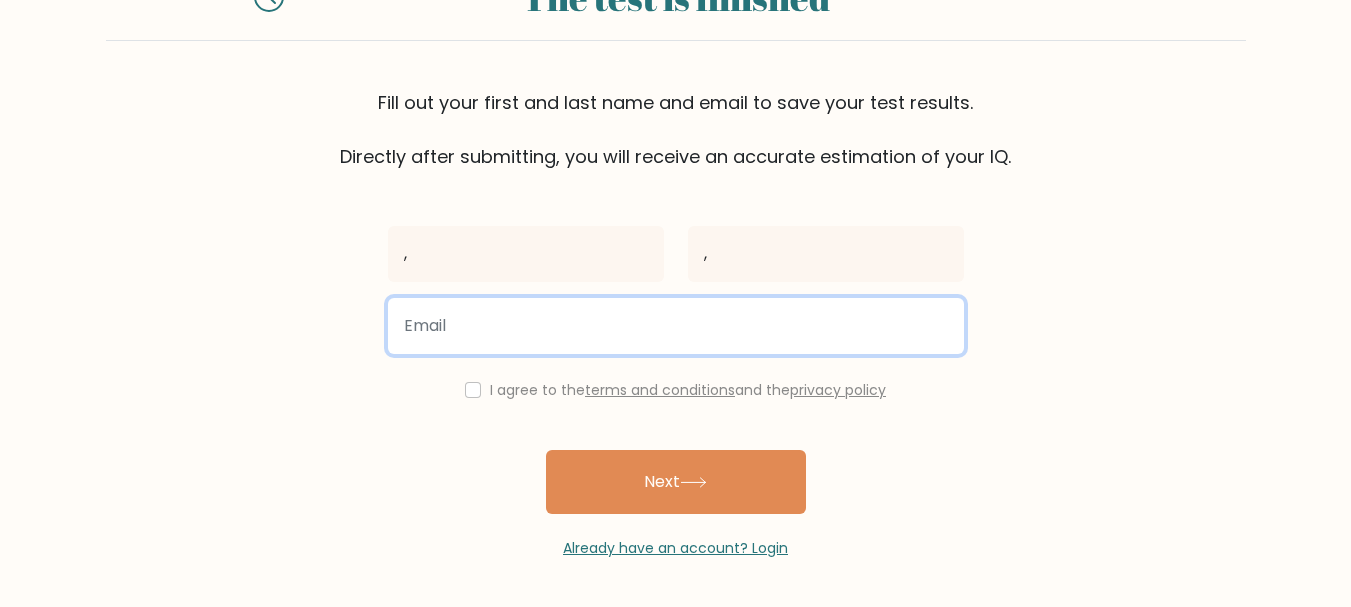 click at bounding box center [676, 326] 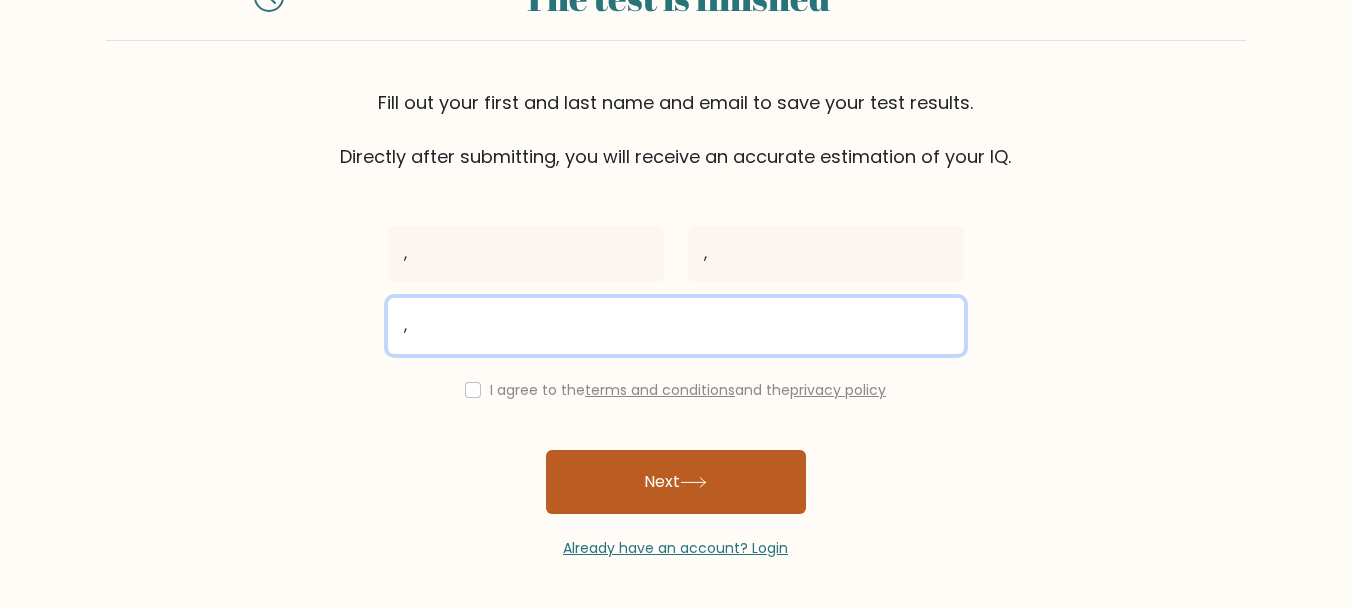 type on "," 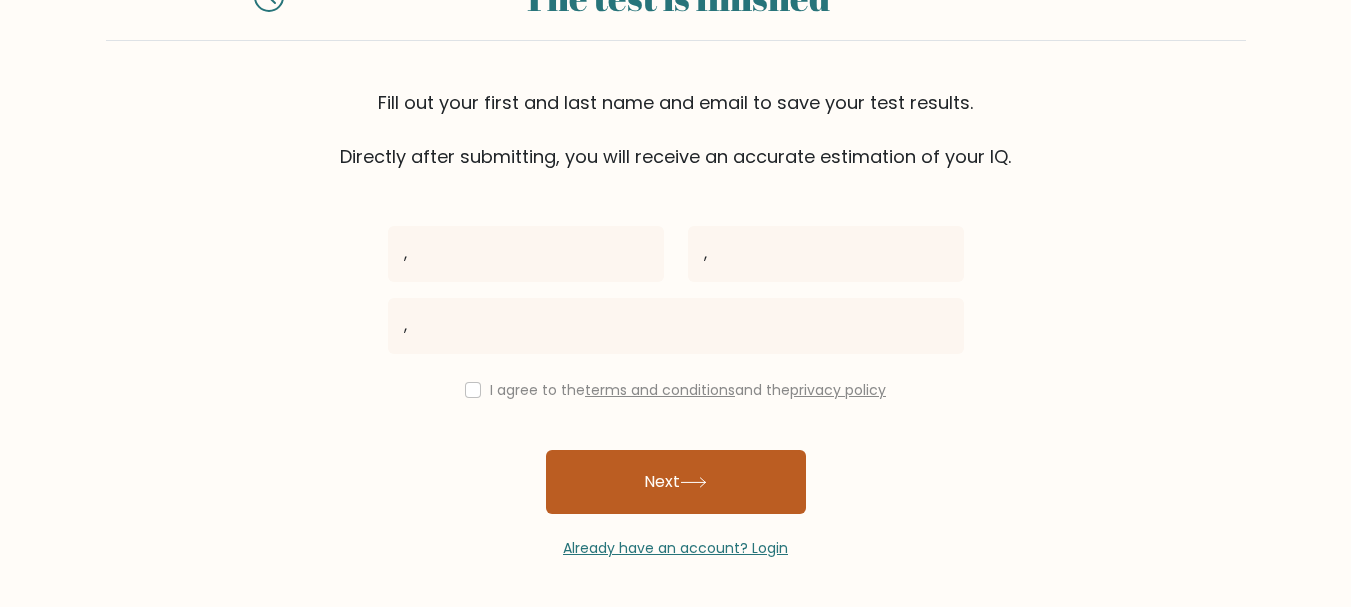 click on "Next" at bounding box center (676, 482) 